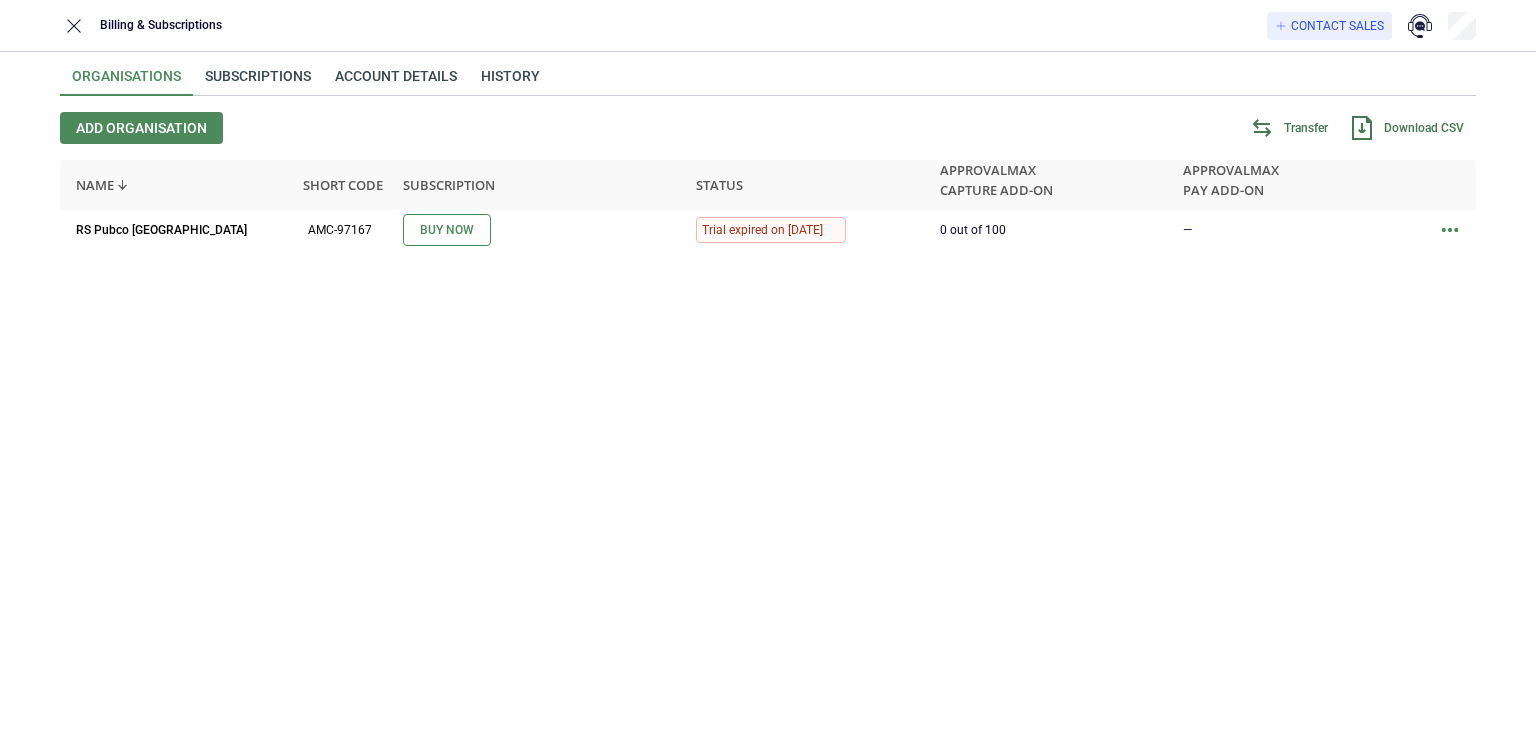 scroll, scrollTop: 0, scrollLeft: 0, axis: both 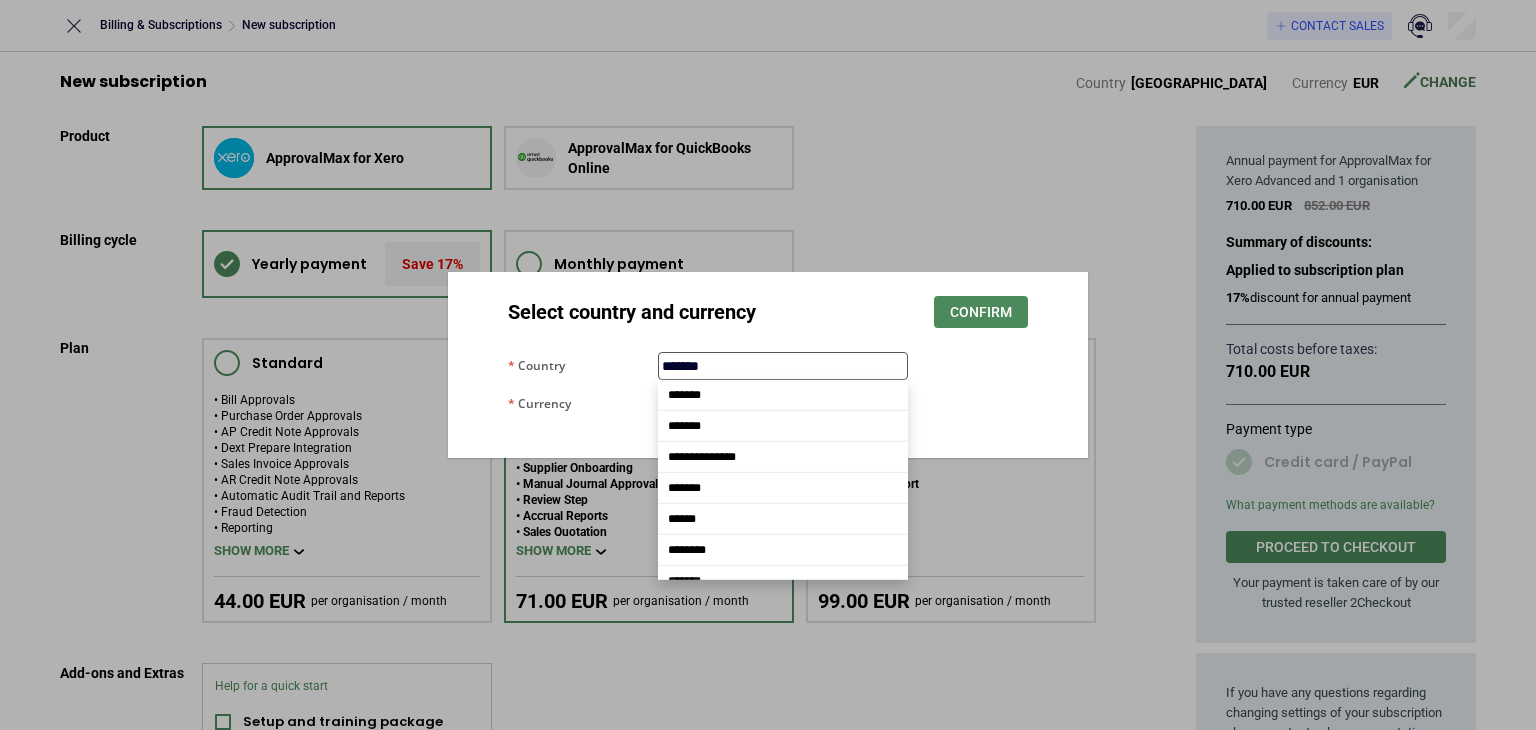 click on "*******" at bounding box center [783, 366] 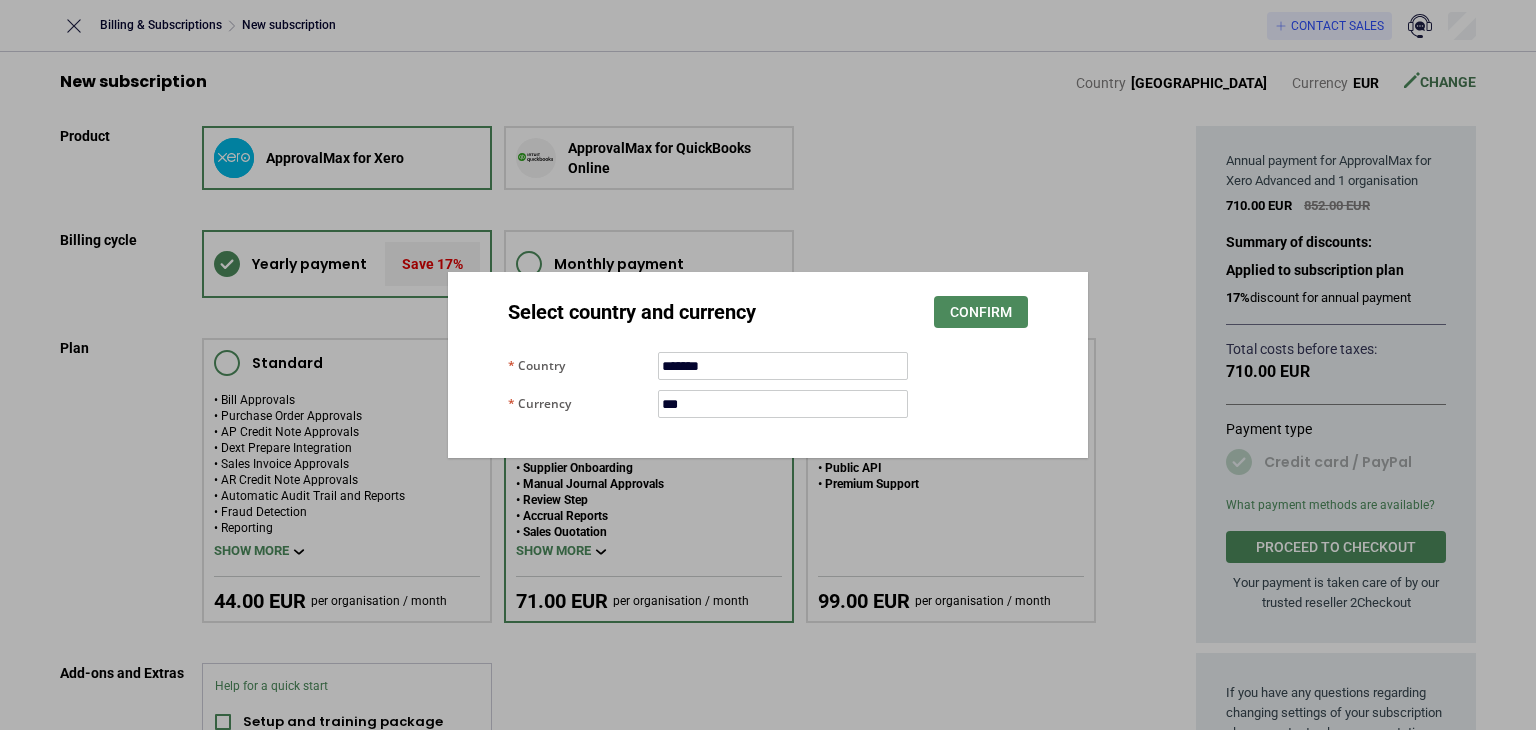 click on "Select country and currency" at bounding box center (721, 312) 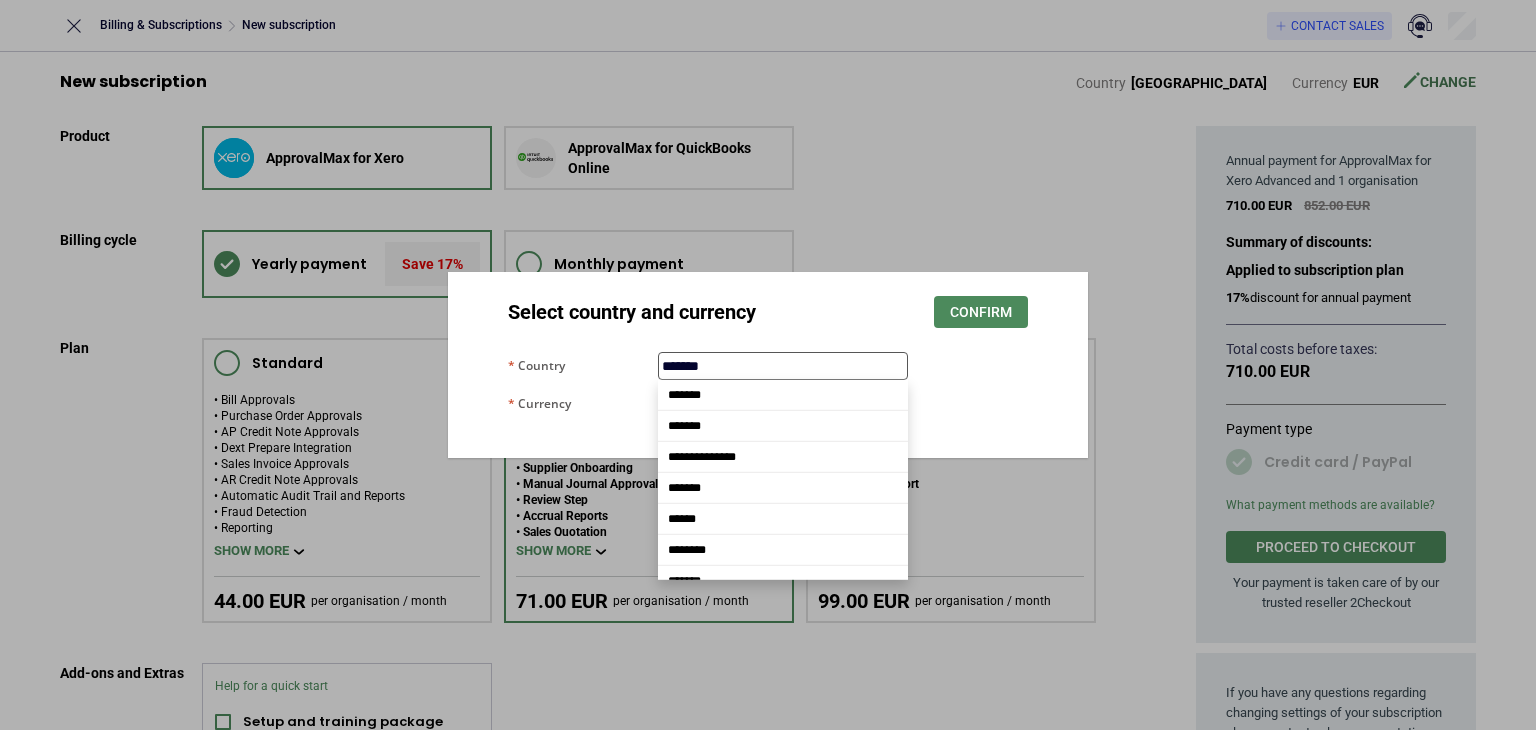 click on "*******" at bounding box center (783, 366) 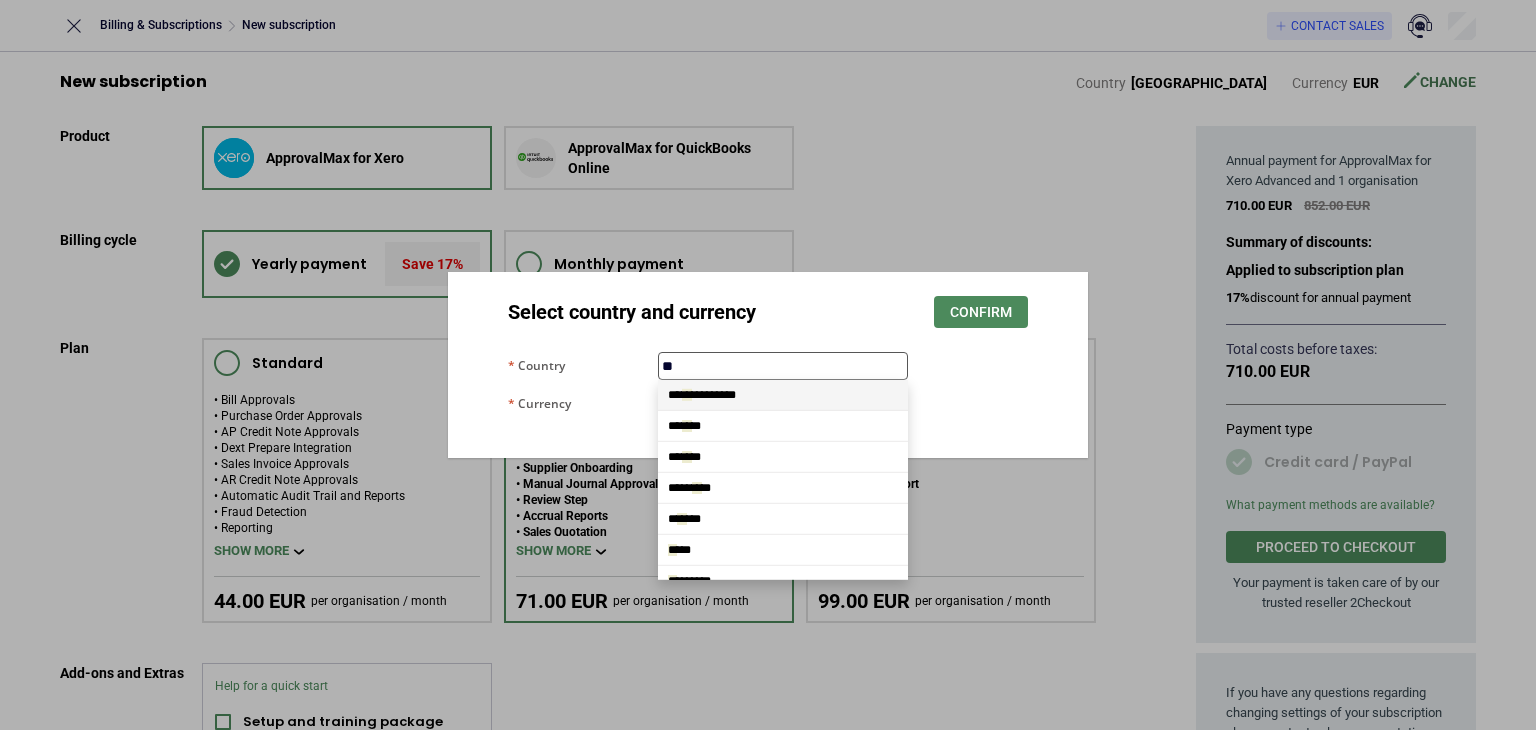 scroll, scrollTop: 0, scrollLeft: 0, axis: both 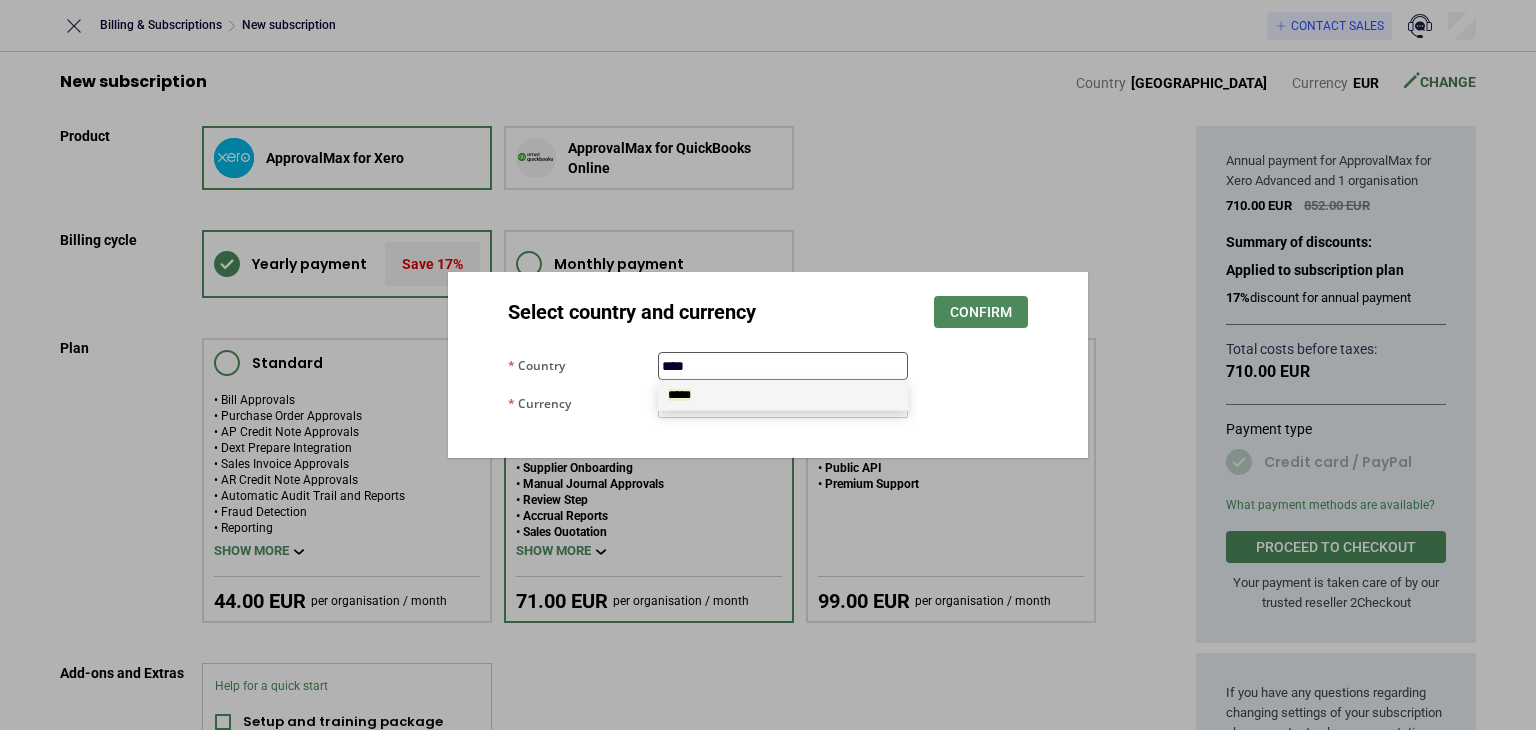 type on "*****" 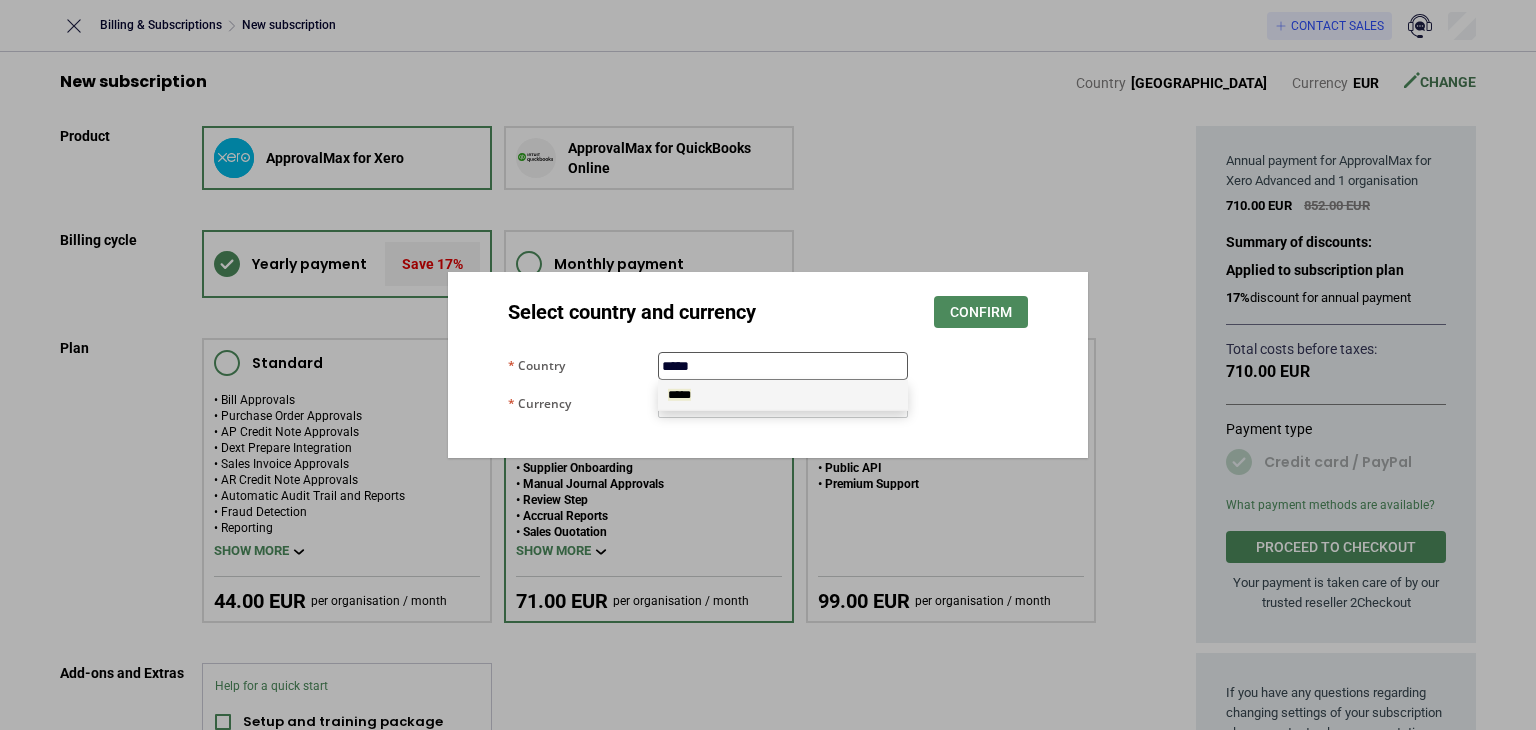 click on "*****" at bounding box center [679, 395] 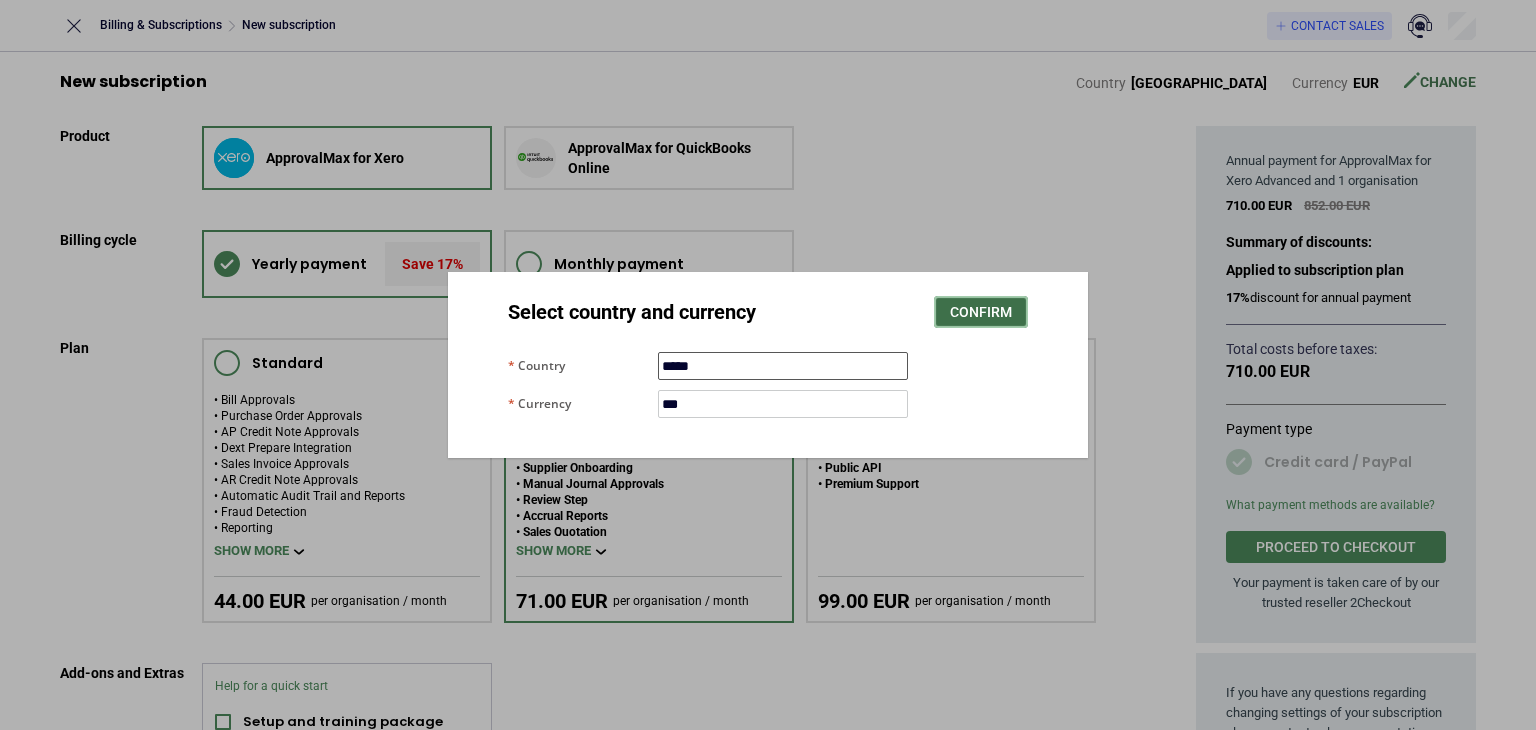type on "*****" 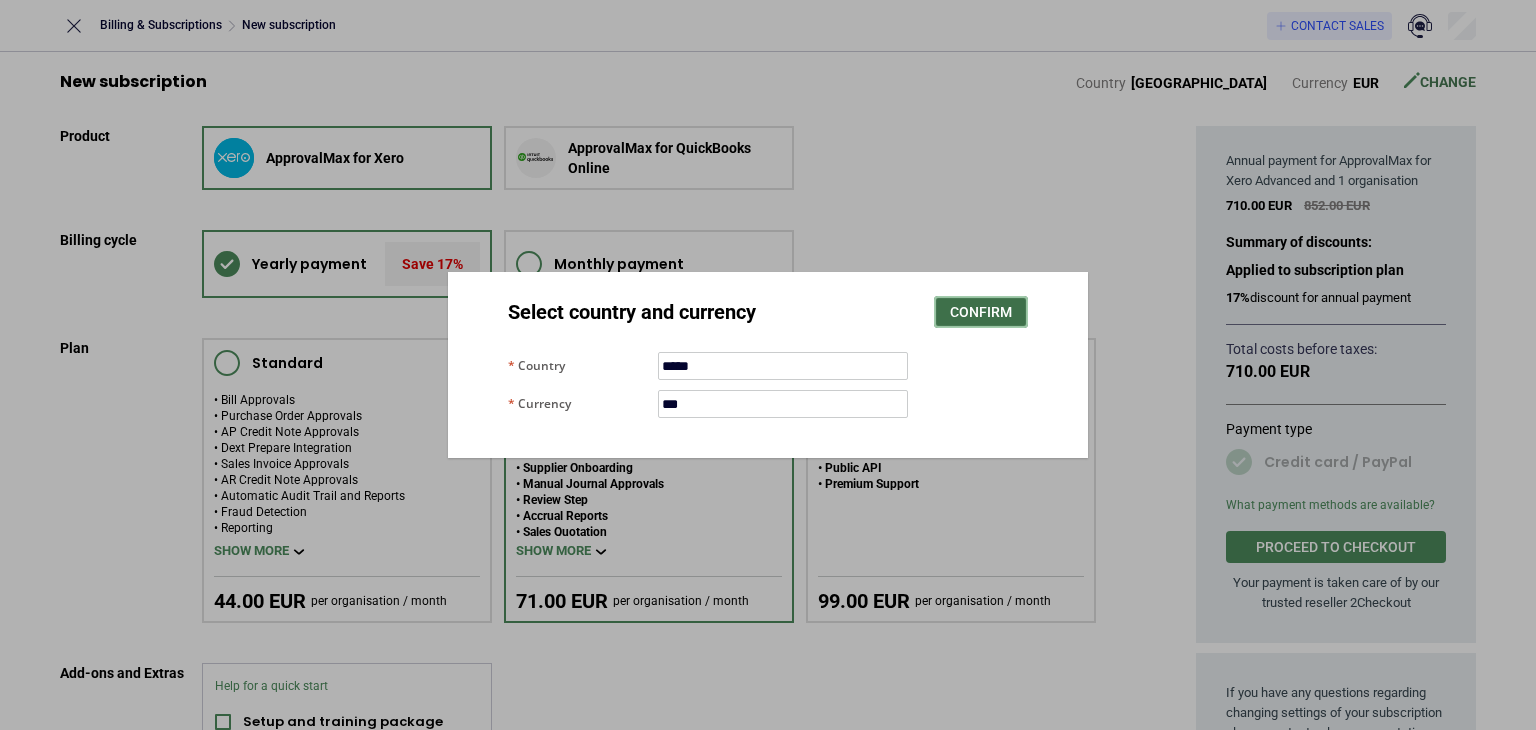 click on "Confirm" at bounding box center [981, 312] 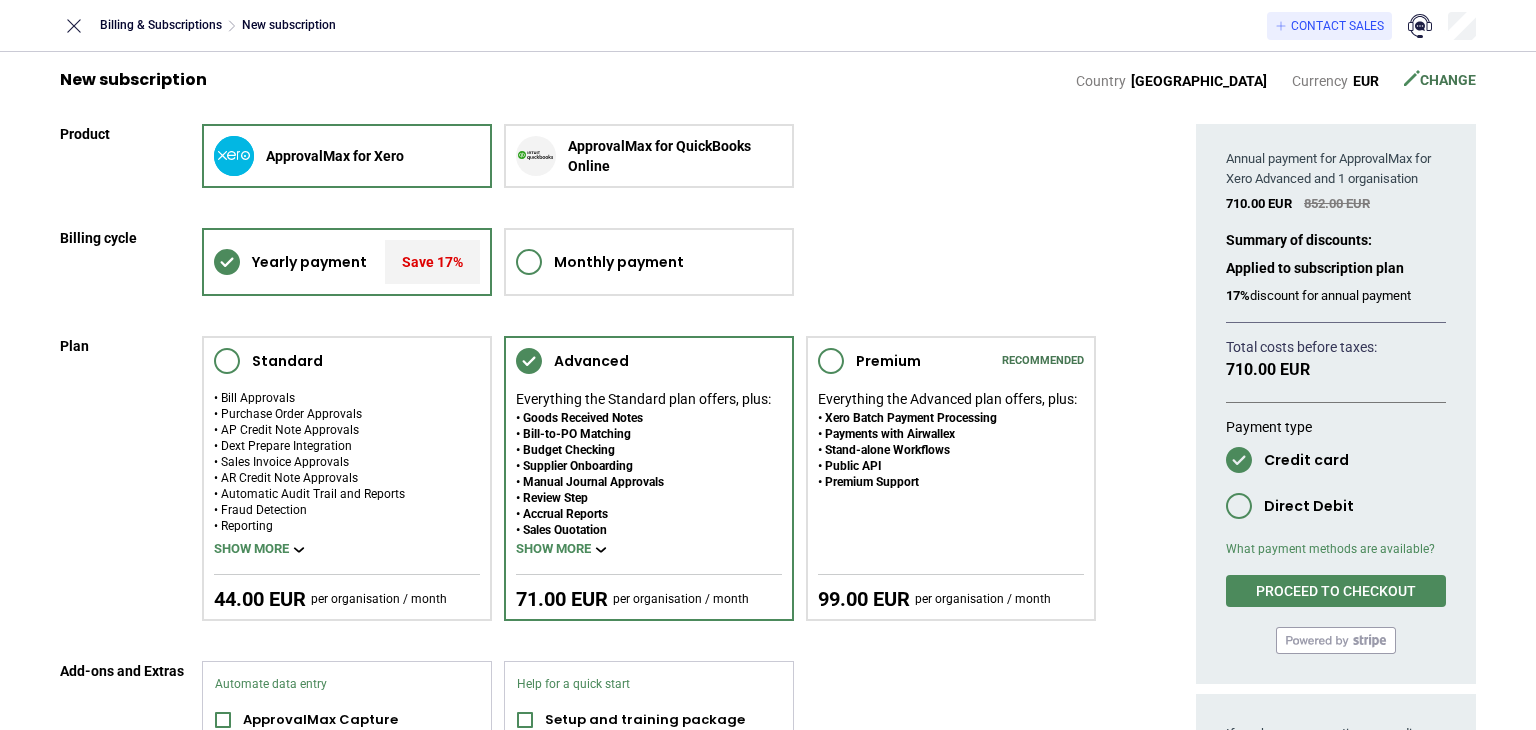 scroll, scrollTop: 2, scrollLeft: 0, axis: vertical 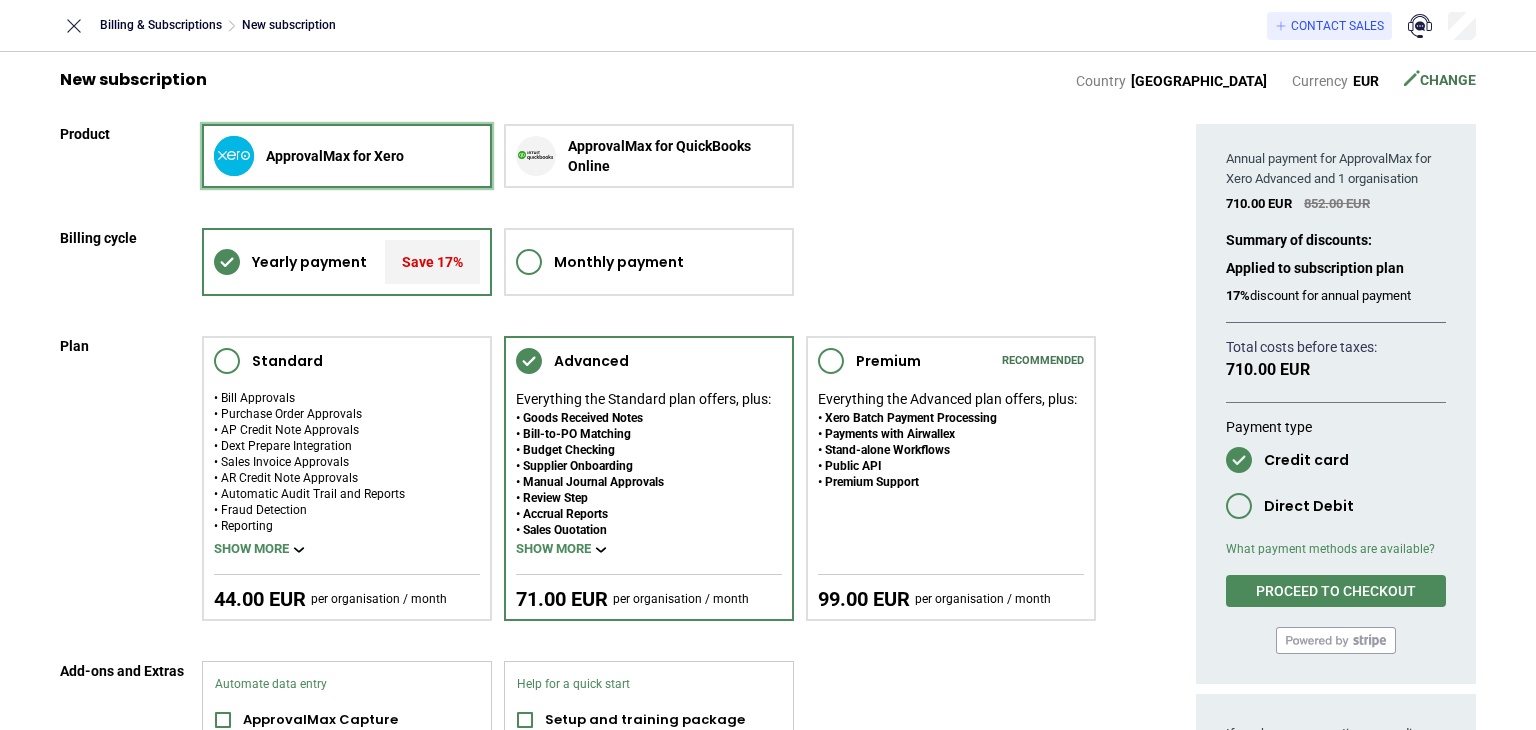 click on "ApprovalMax for Xero" at bounding box center [347, 156] 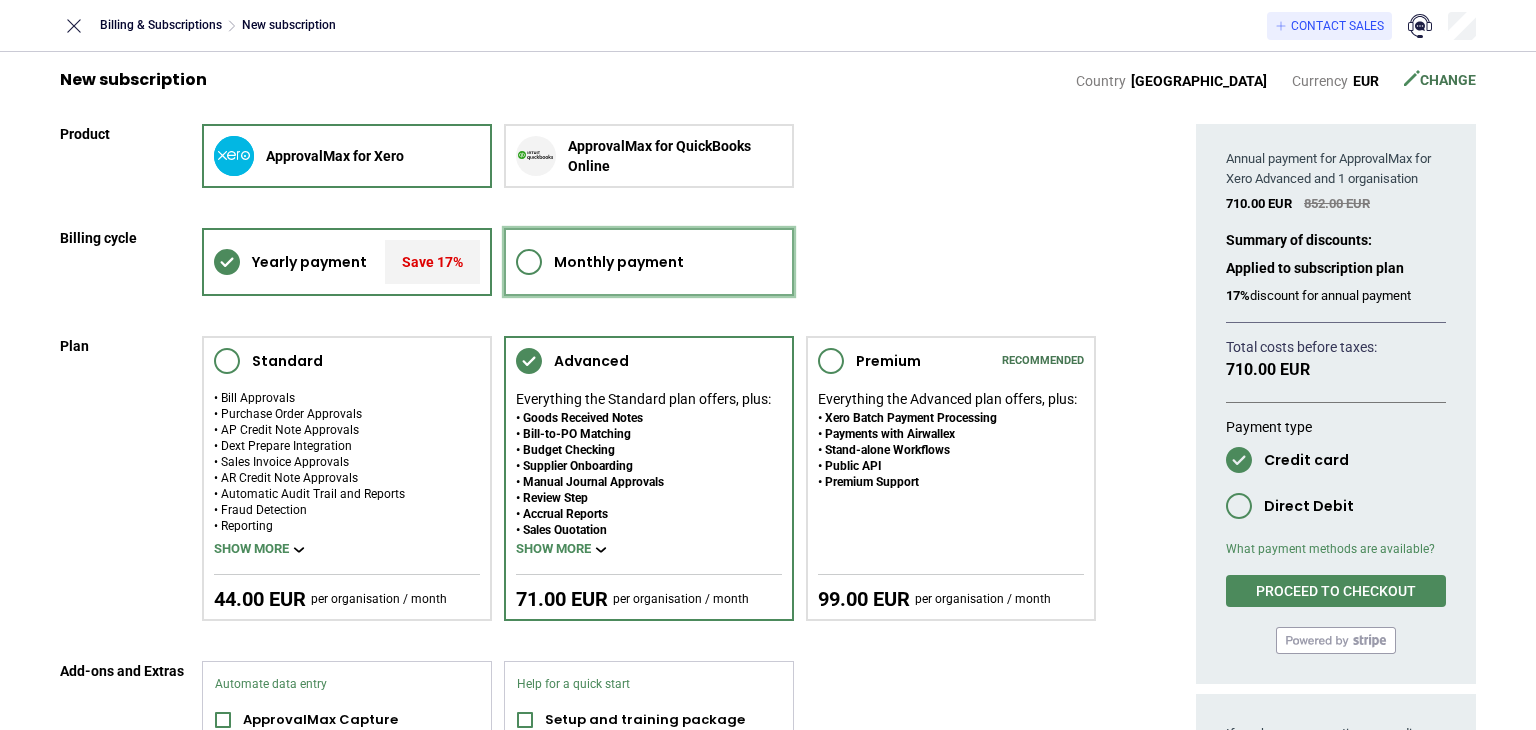 click 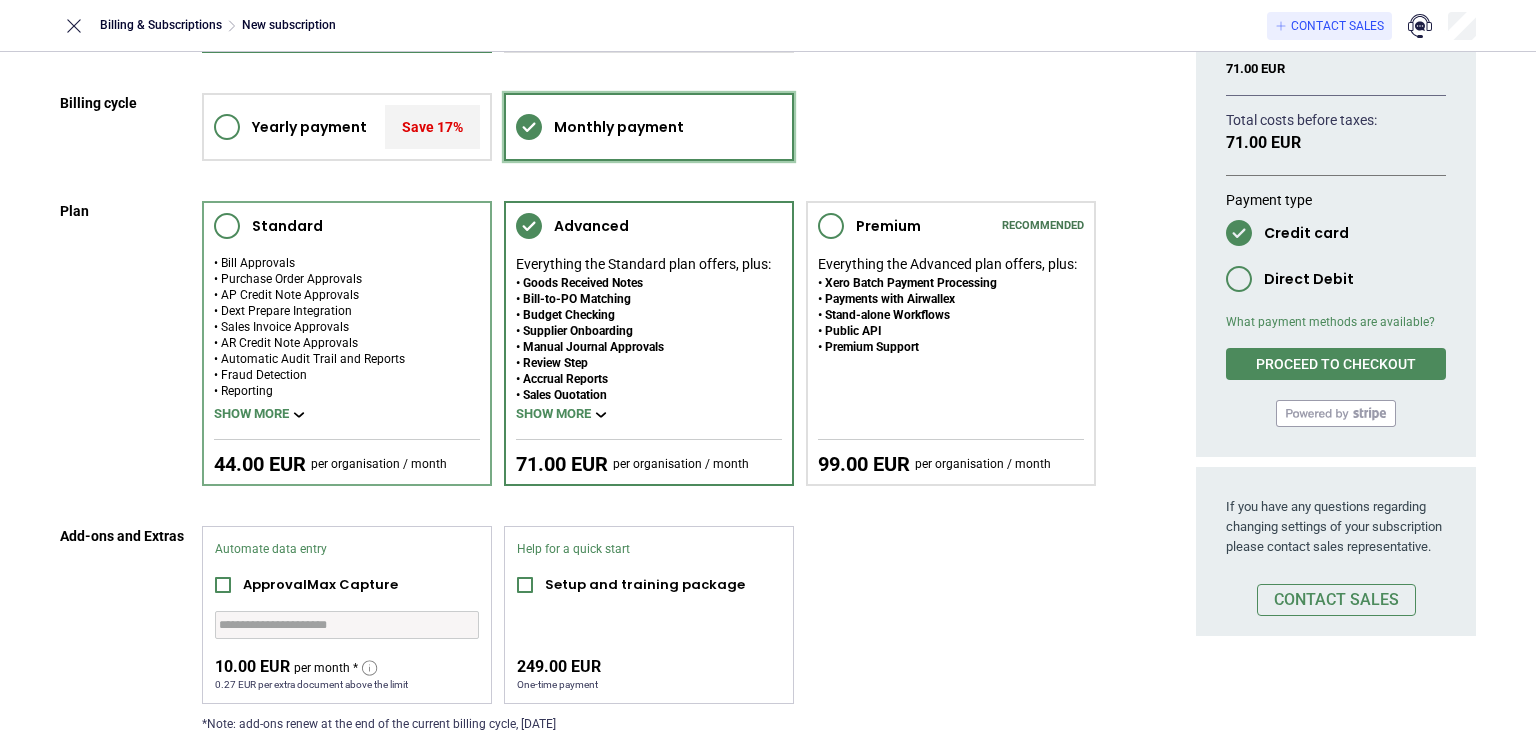 scroll, scrollTop: 136, scrollLeft: 0, axis: vertical 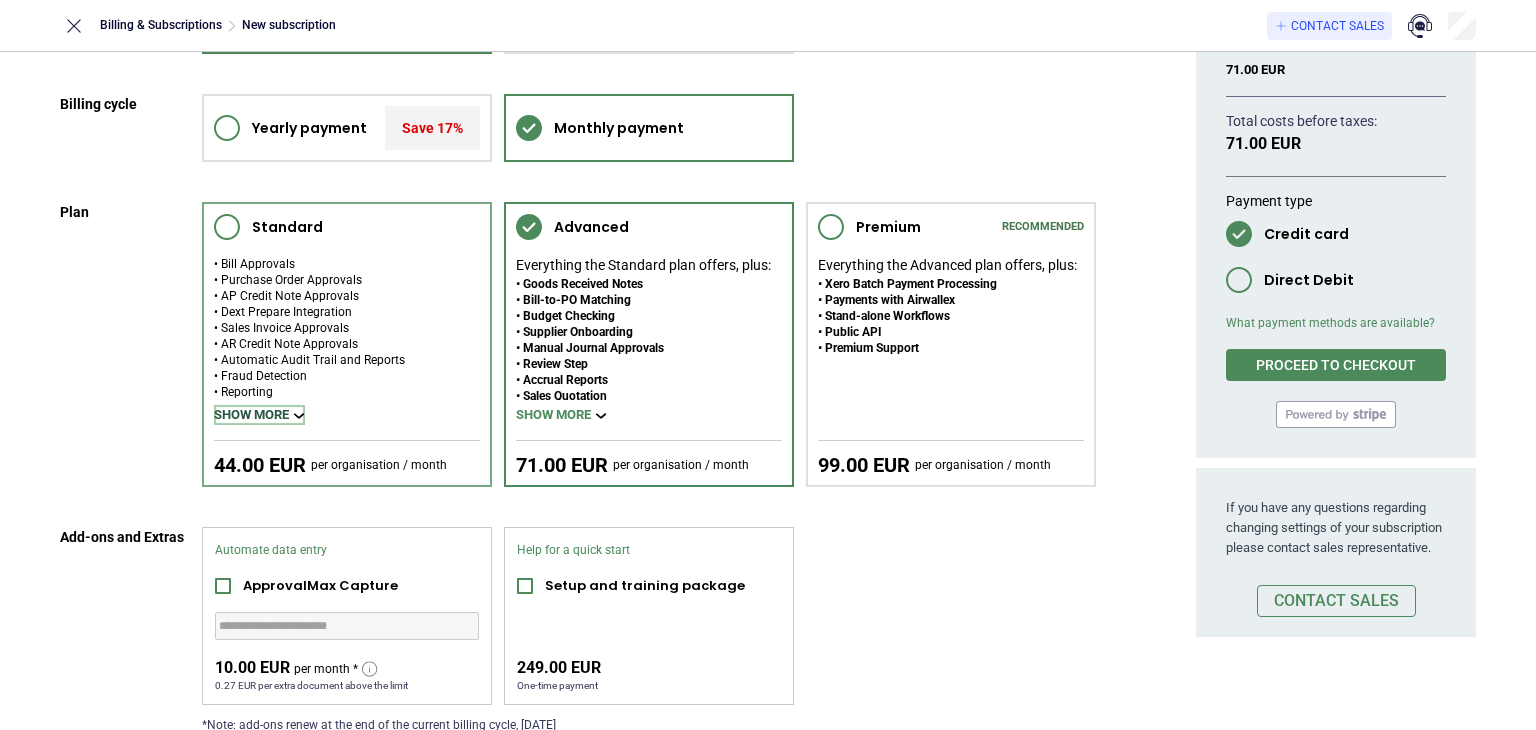 click 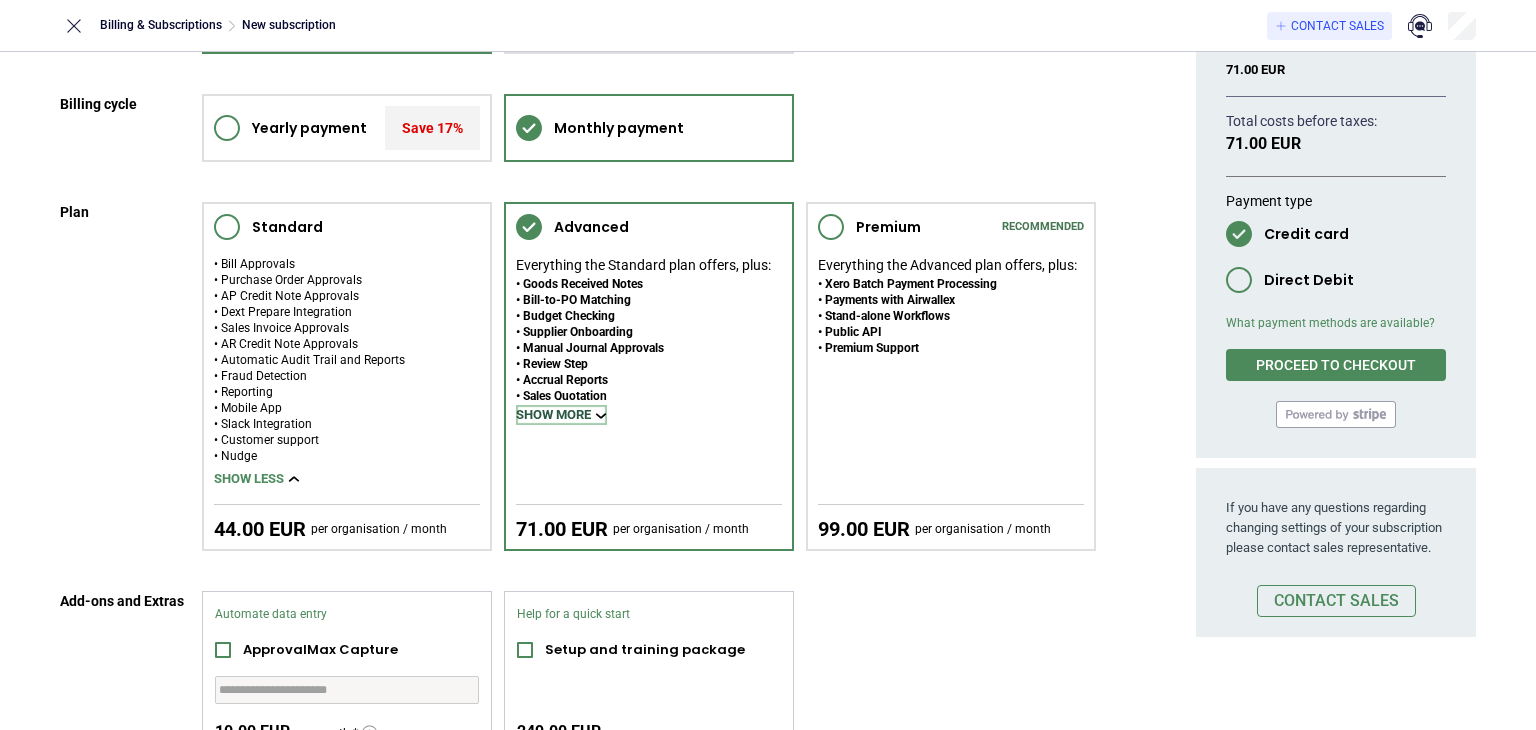 click 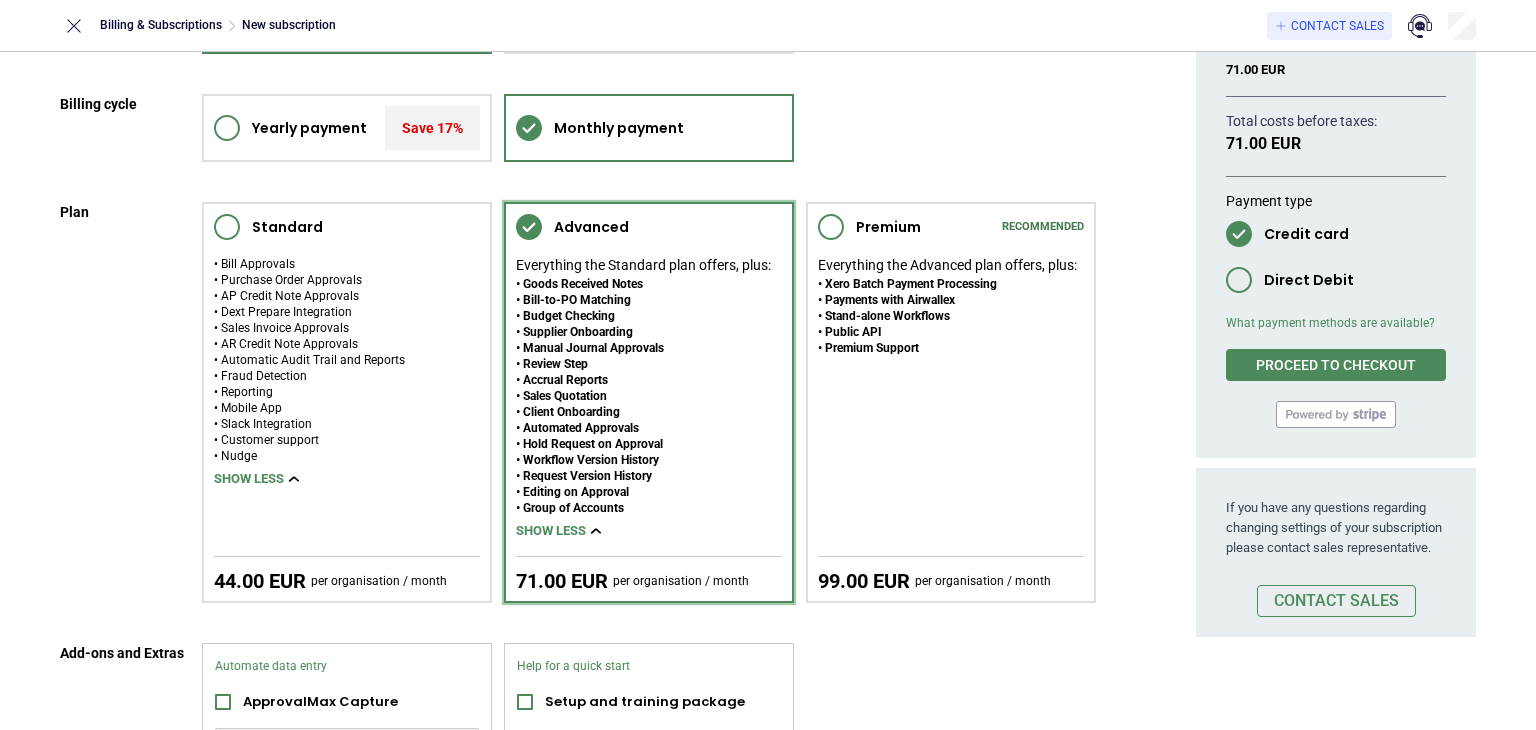 click on "Sales Quotation" at bounding box center [643, 396] 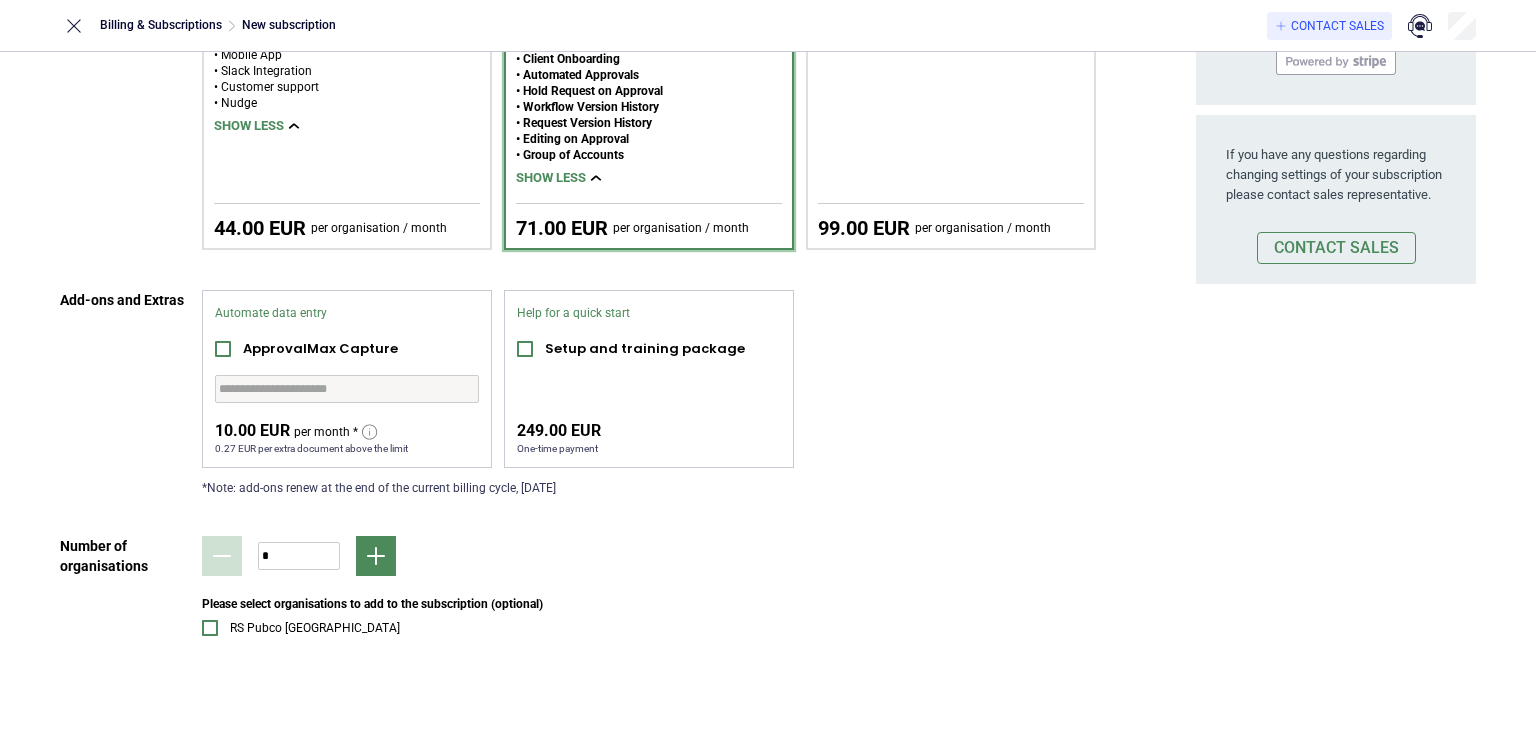 scroll, scrollTop: 492, scrollLeft: 0, axis: vertical 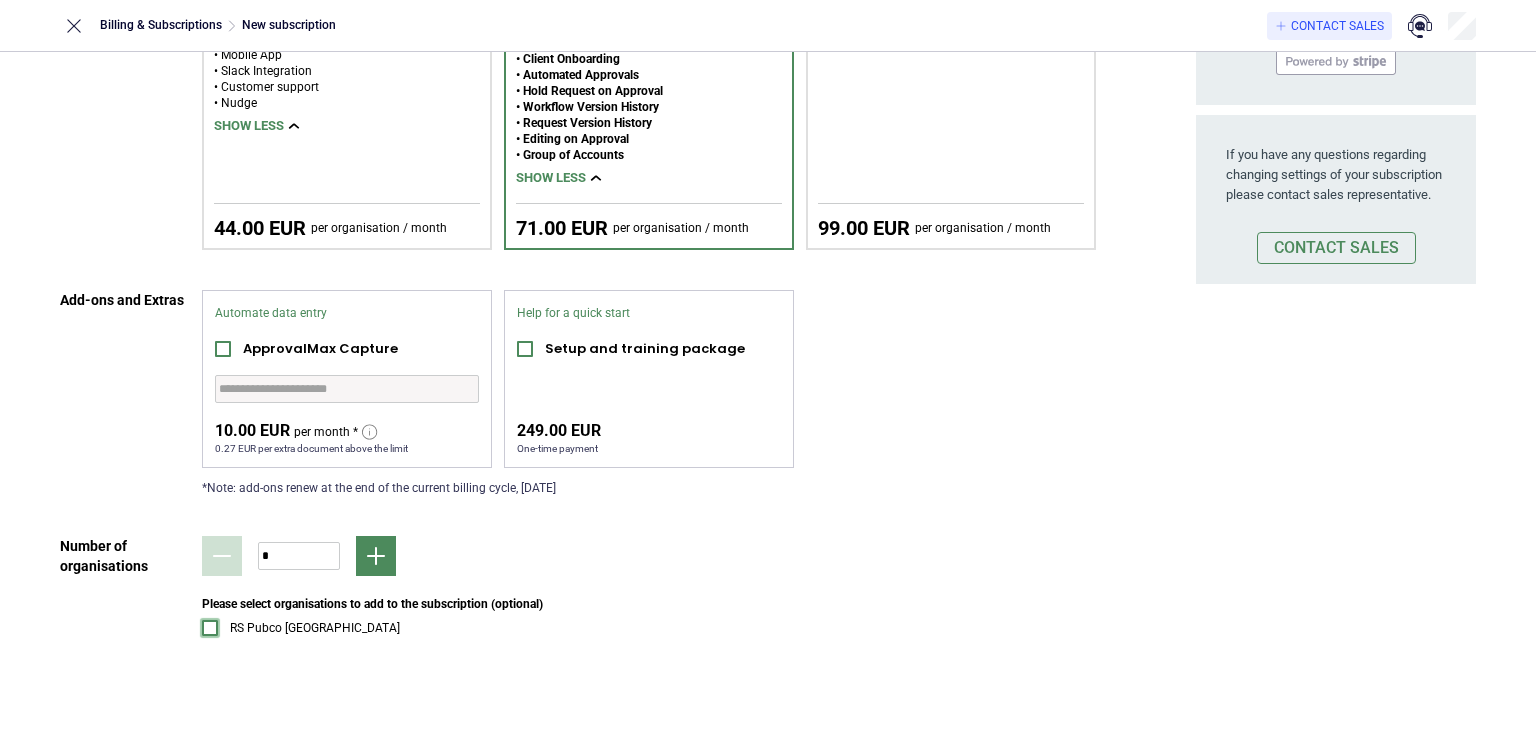 click at bounding box center [210, 628] 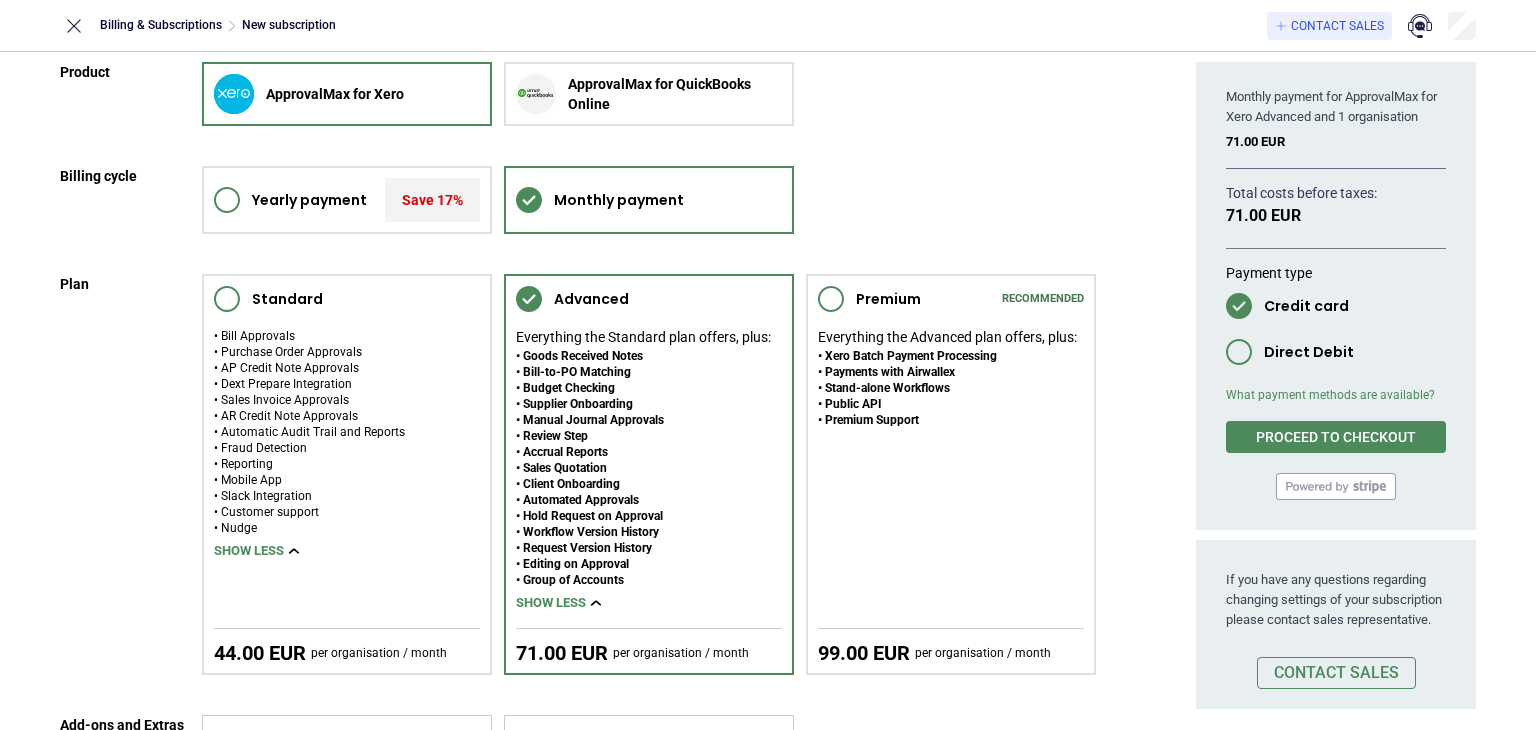 scroll, scrollTop: 61, scrollLeft: 0, axis: vertical 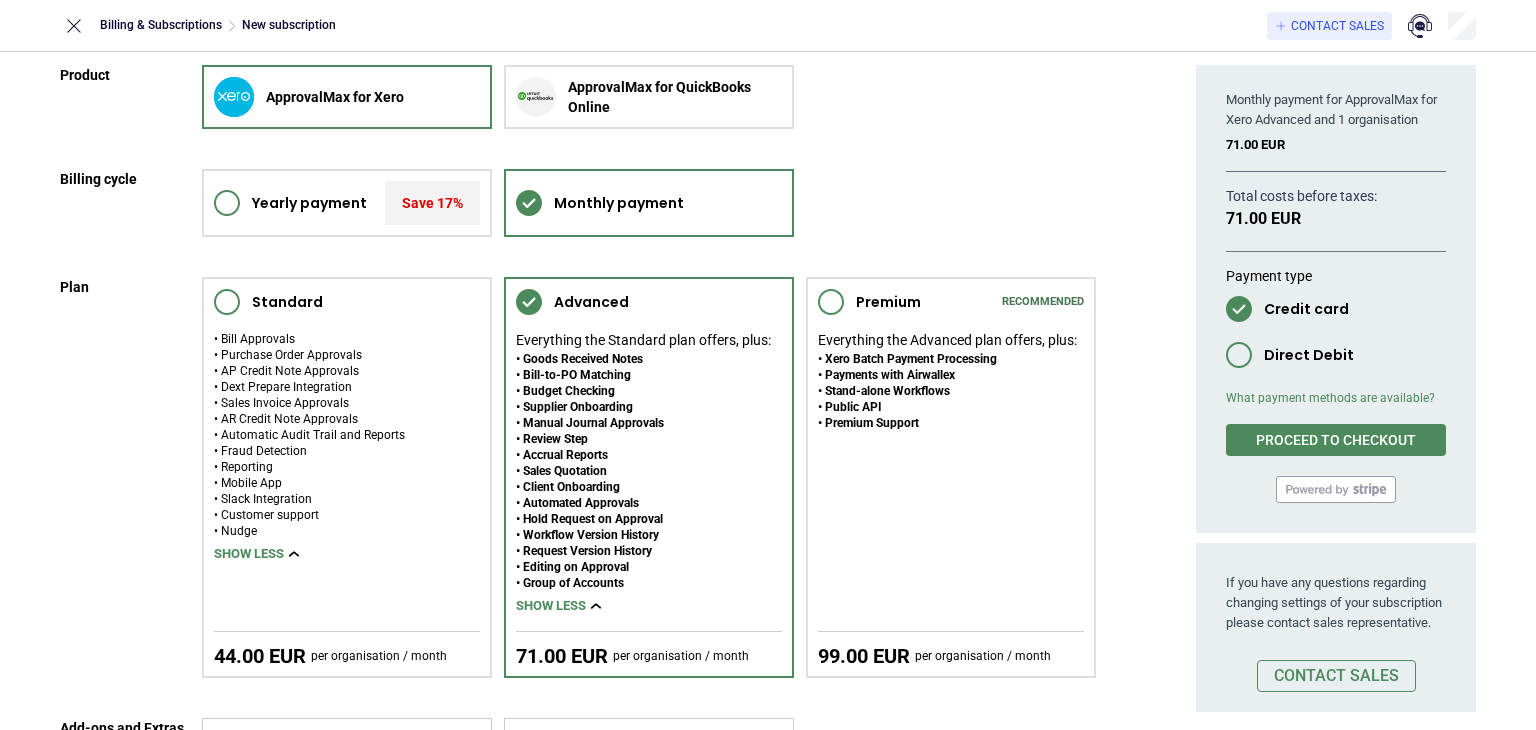 click 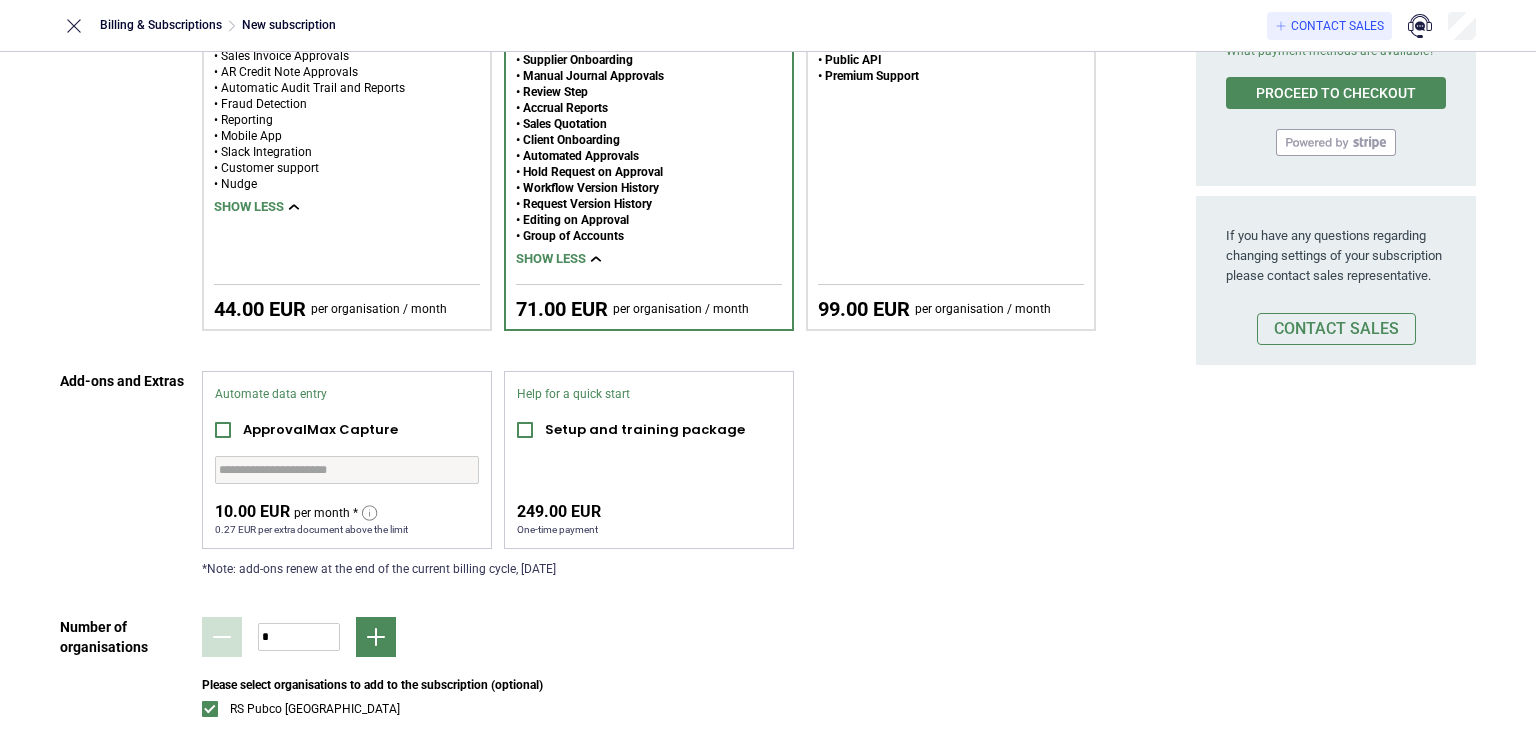 scroll, scrollTop: 493, scrollLeft: 8, axis: both 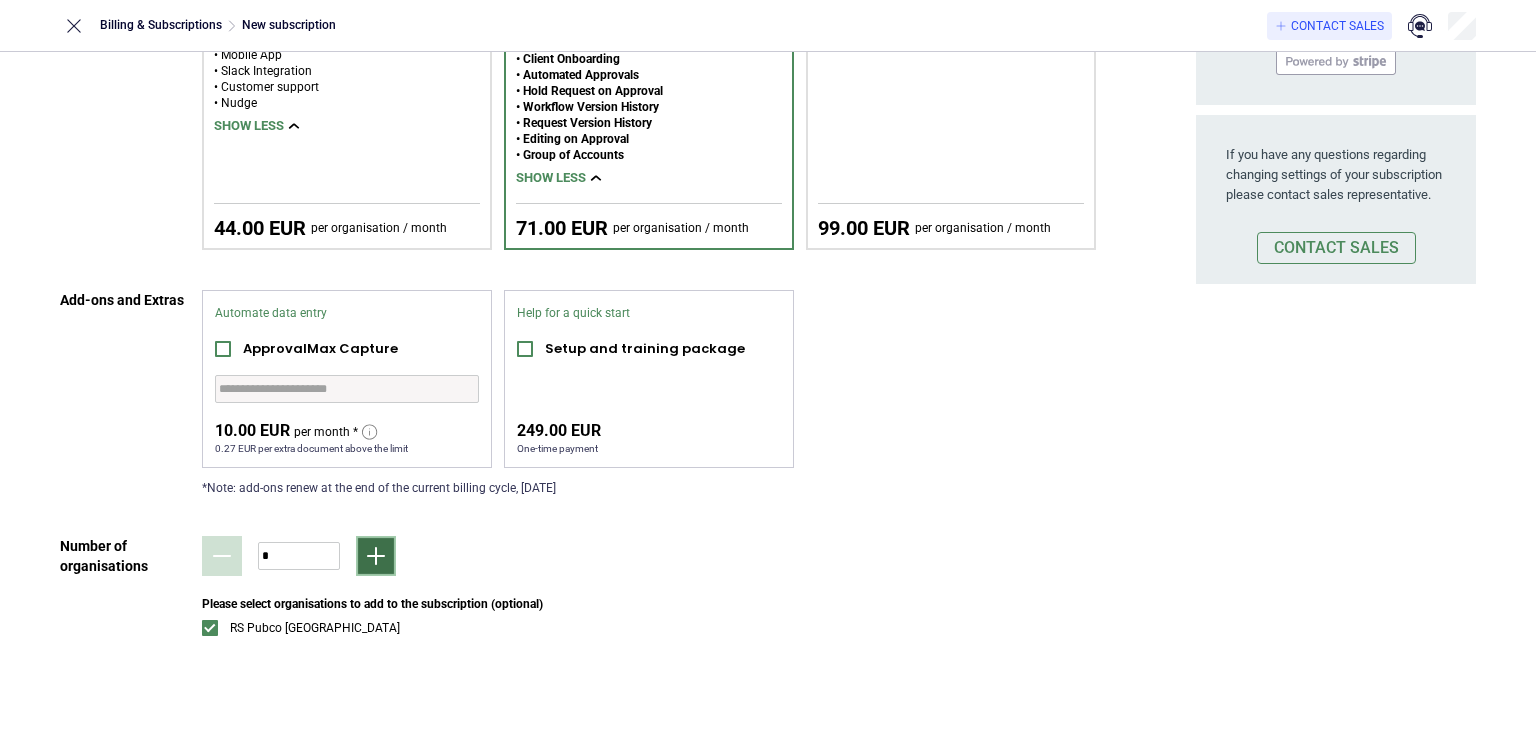 click 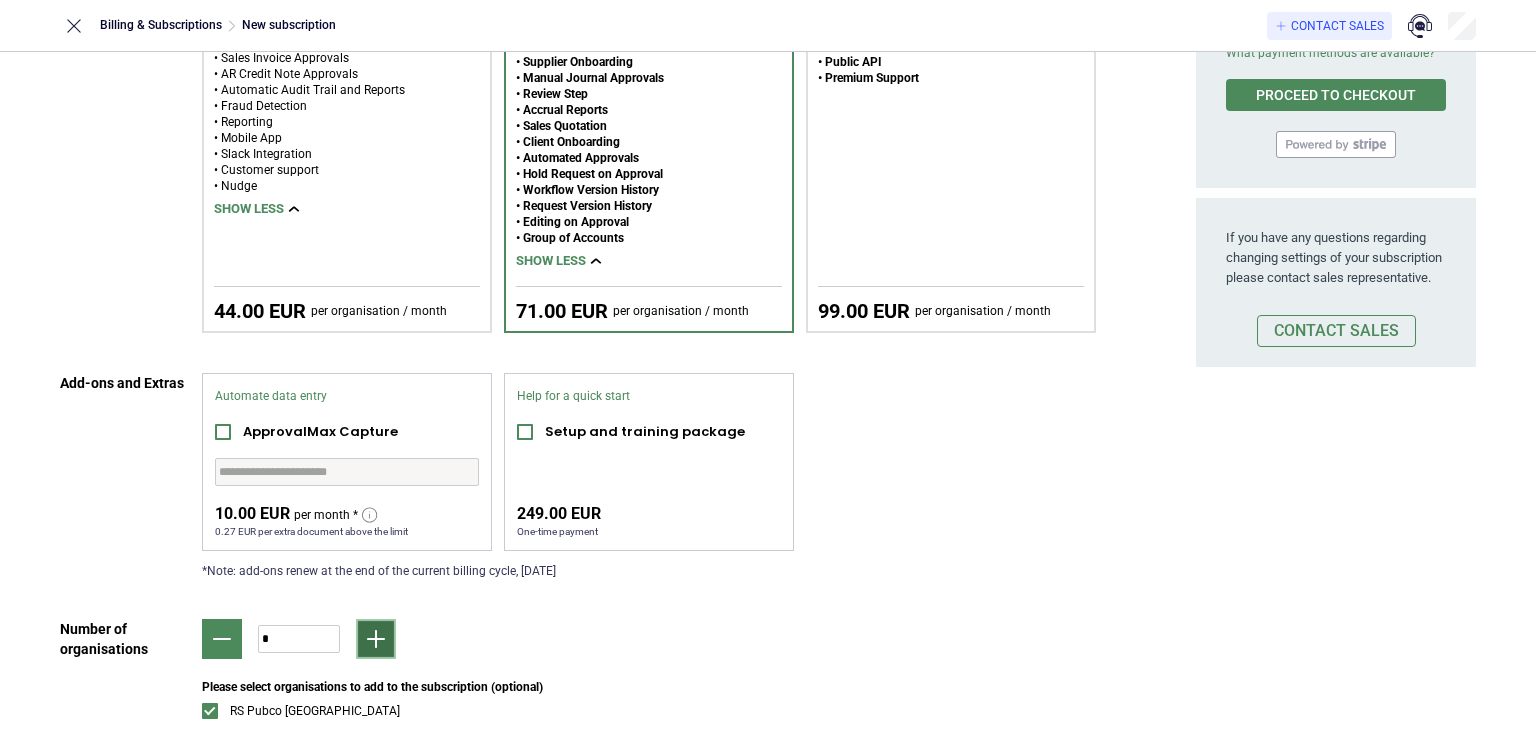 scroll, scrollTop: 412, scrollLeft: 8, axis: both 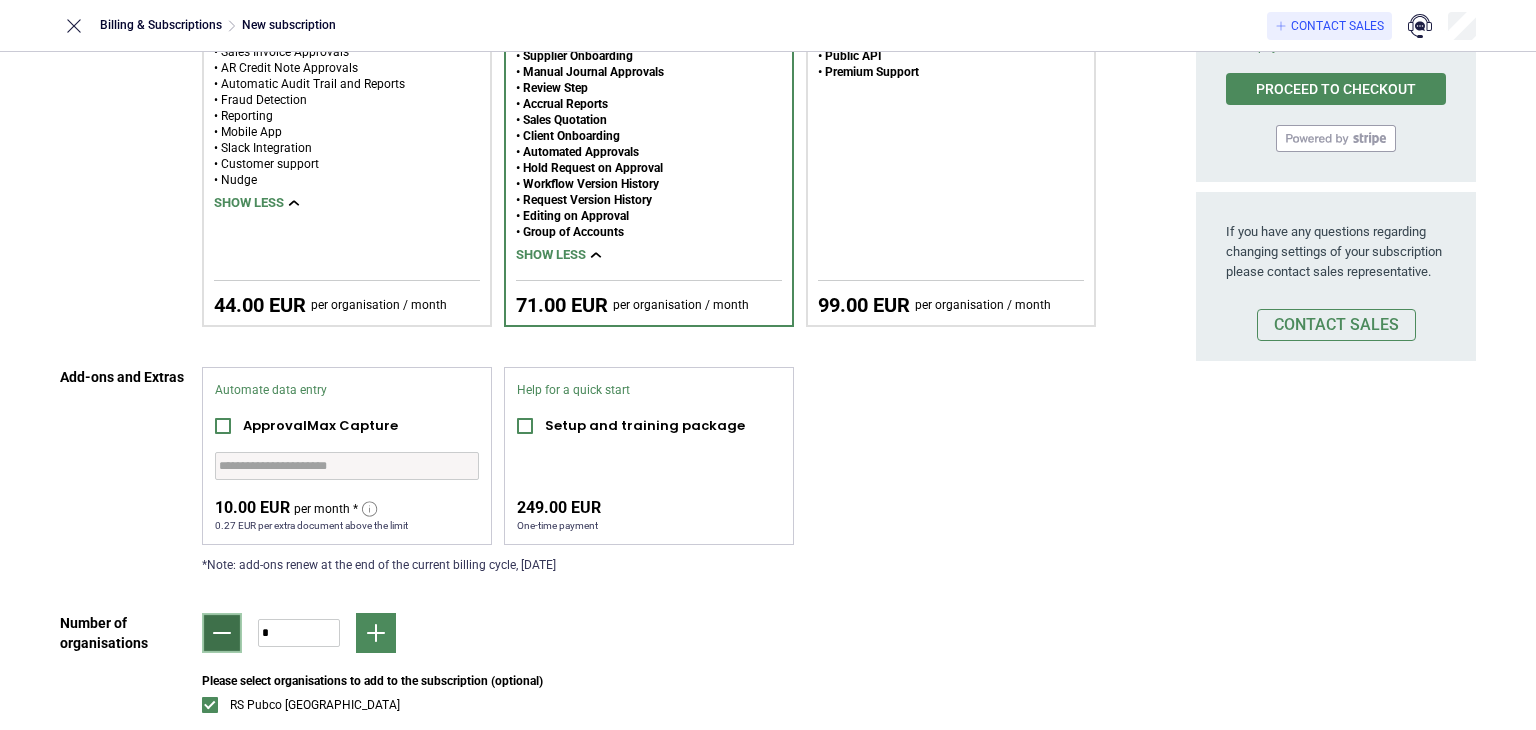 click at bounding box center (222, 633) 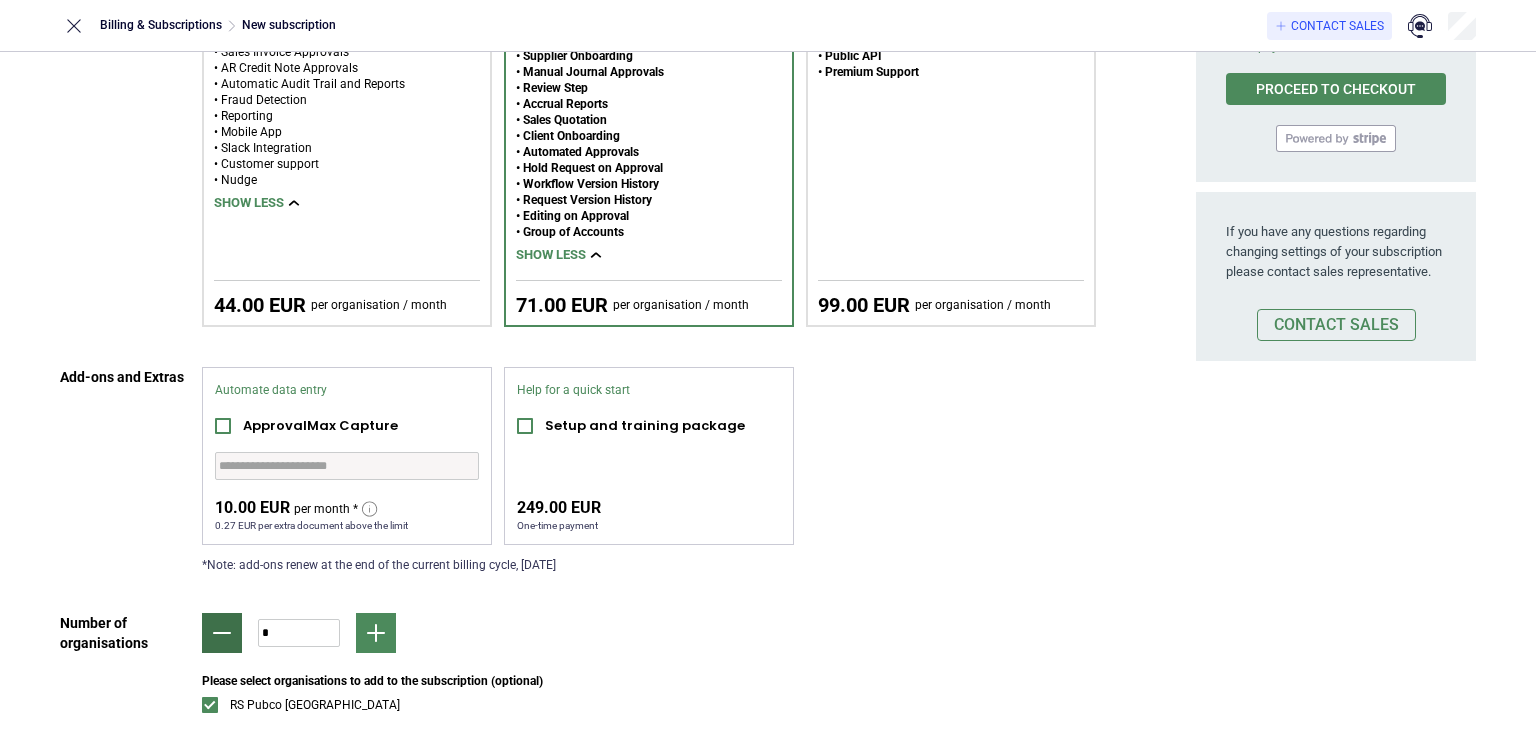 type on "*" 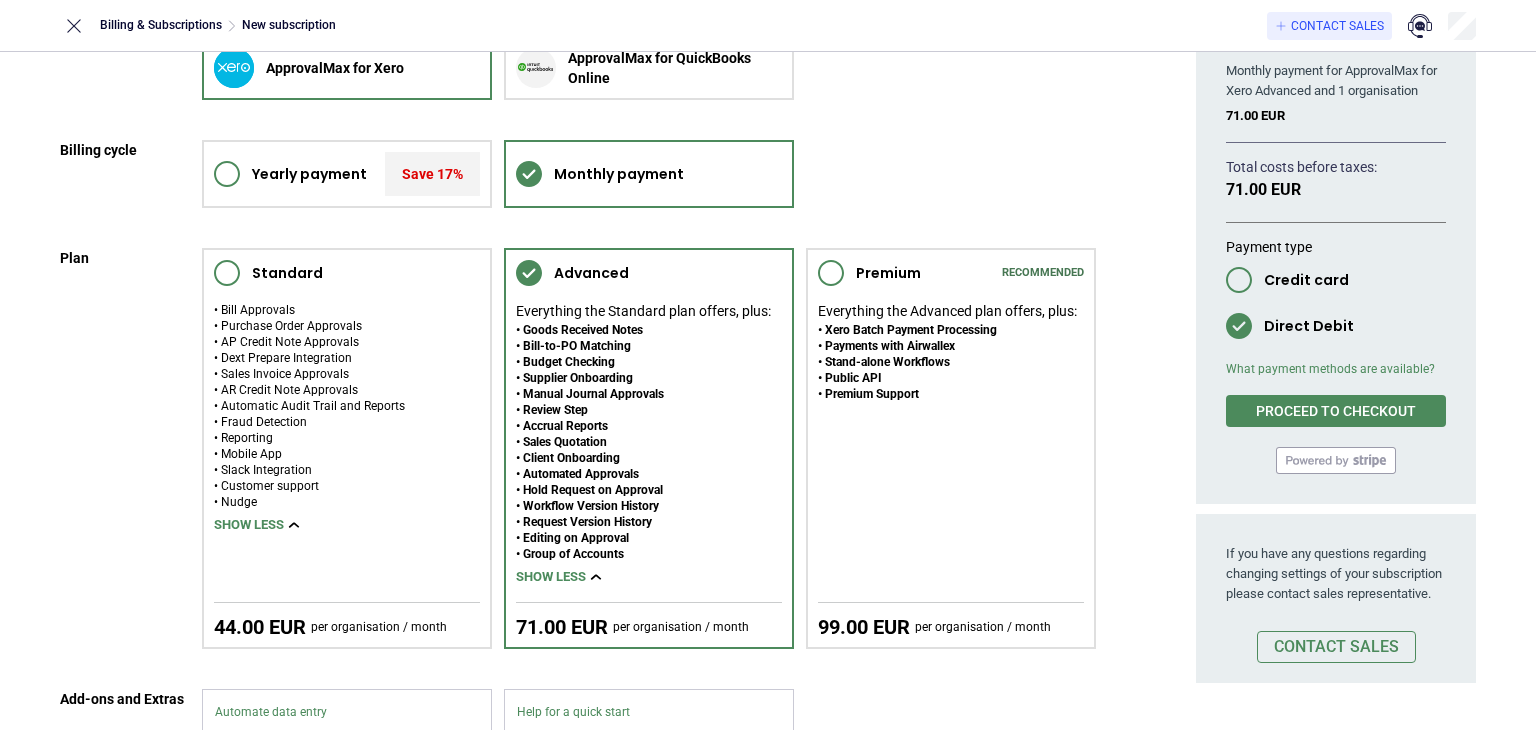 scroll, scrollTop: 91, scrollLeft: 4, axis: both 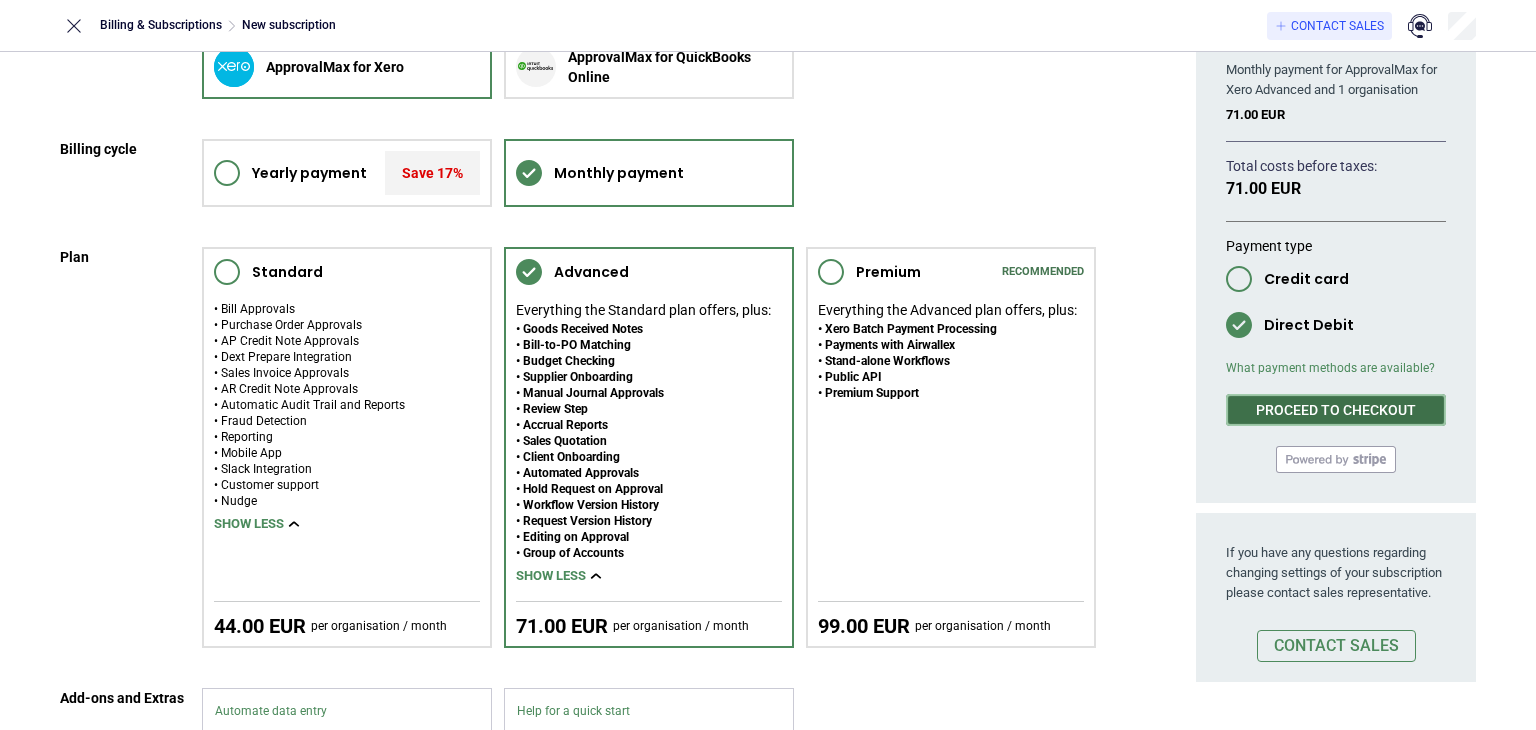 click on "PROCEED TO CHECKOUT" at bounding box center (1336, 410) 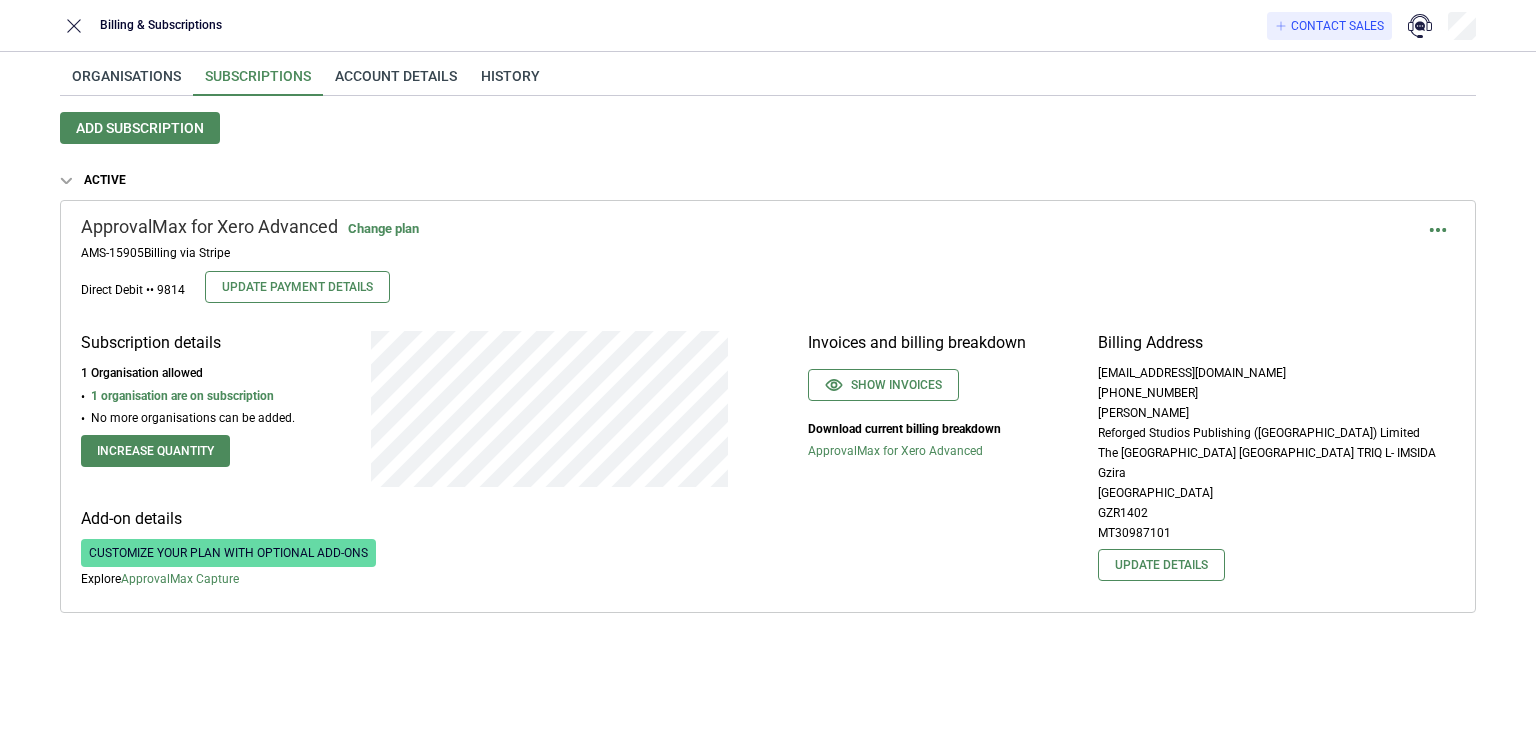 scroll, scrollTop: 0, scrollLeft: 0, axis: both 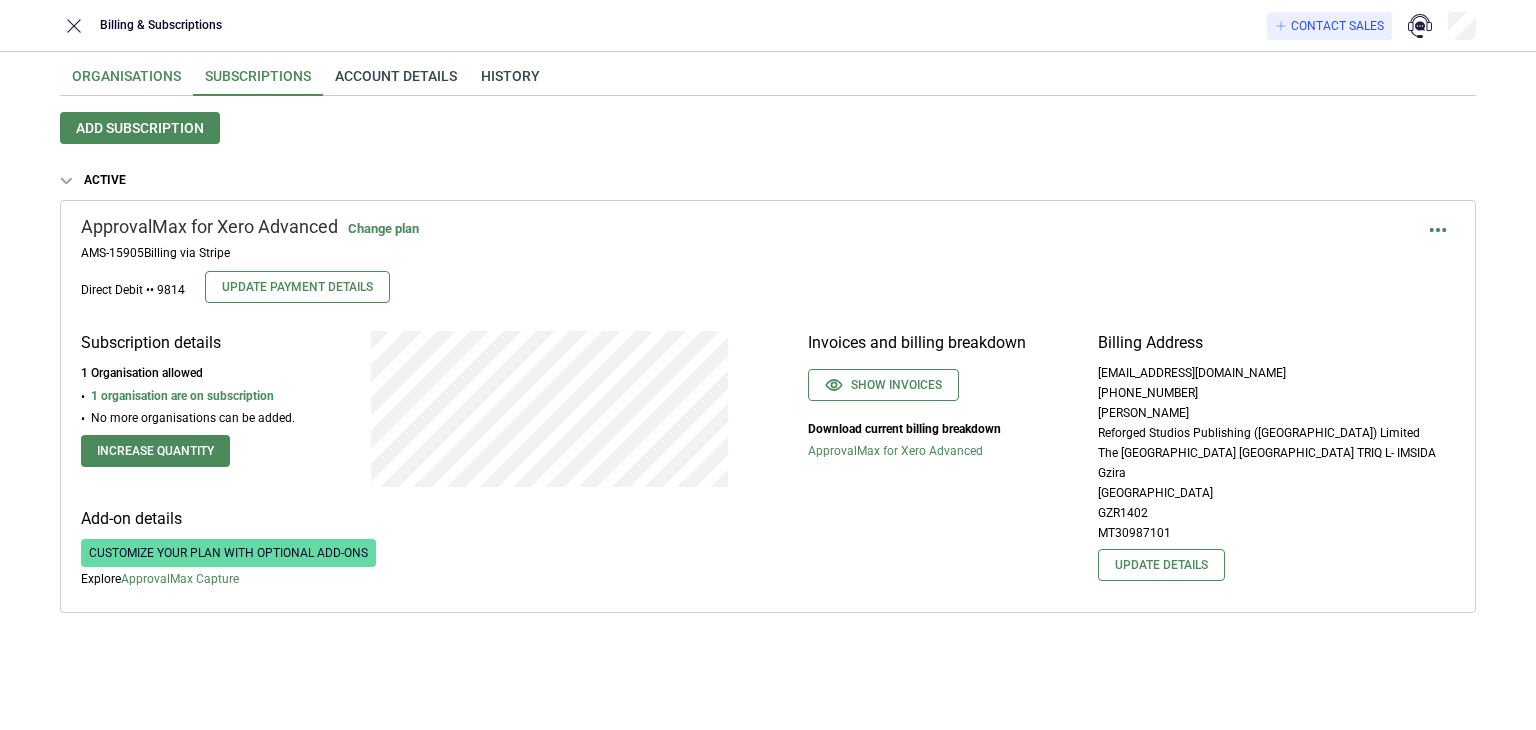 click on "Organisations" at bounding box center [126, 82] 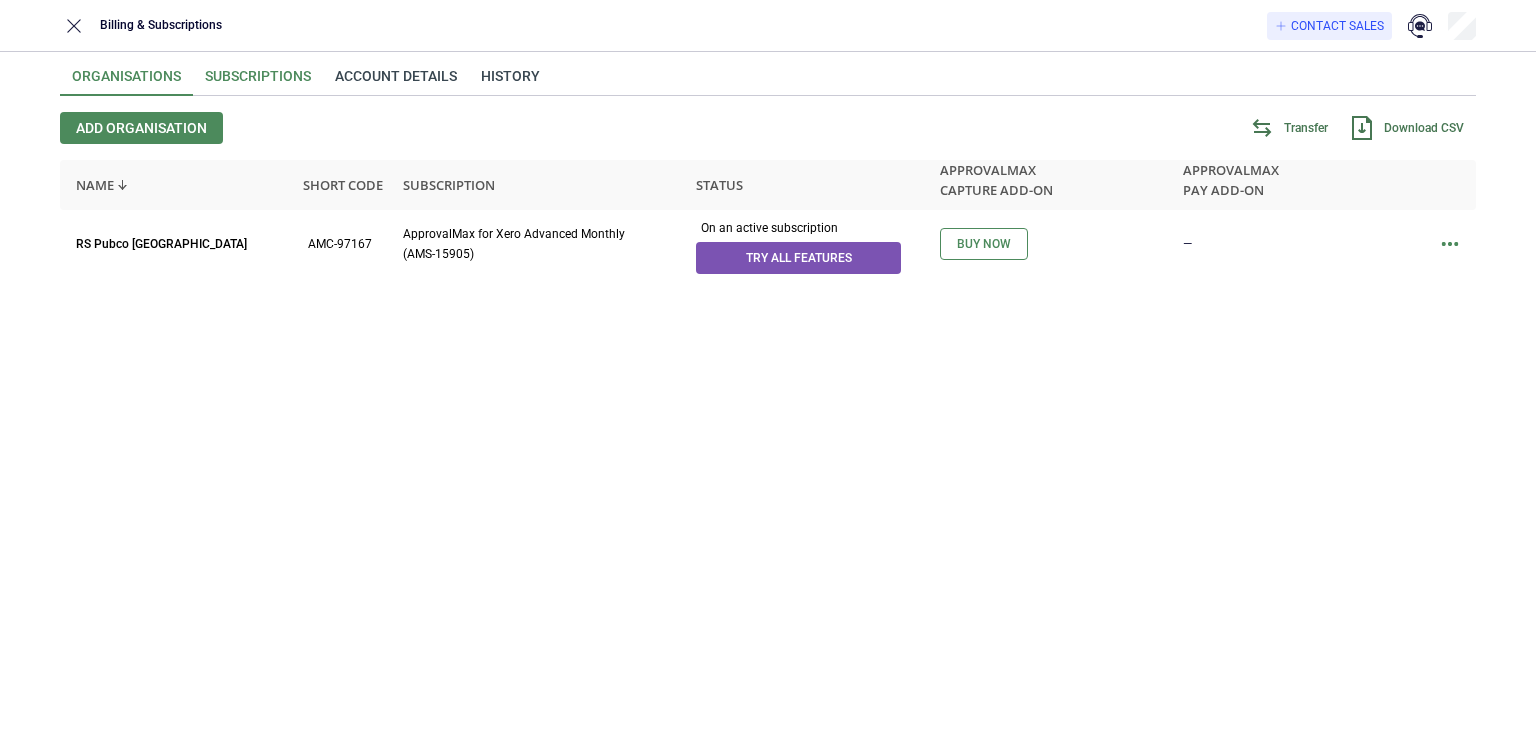 click on "Subscriptions" at bounding box center [258, 82] 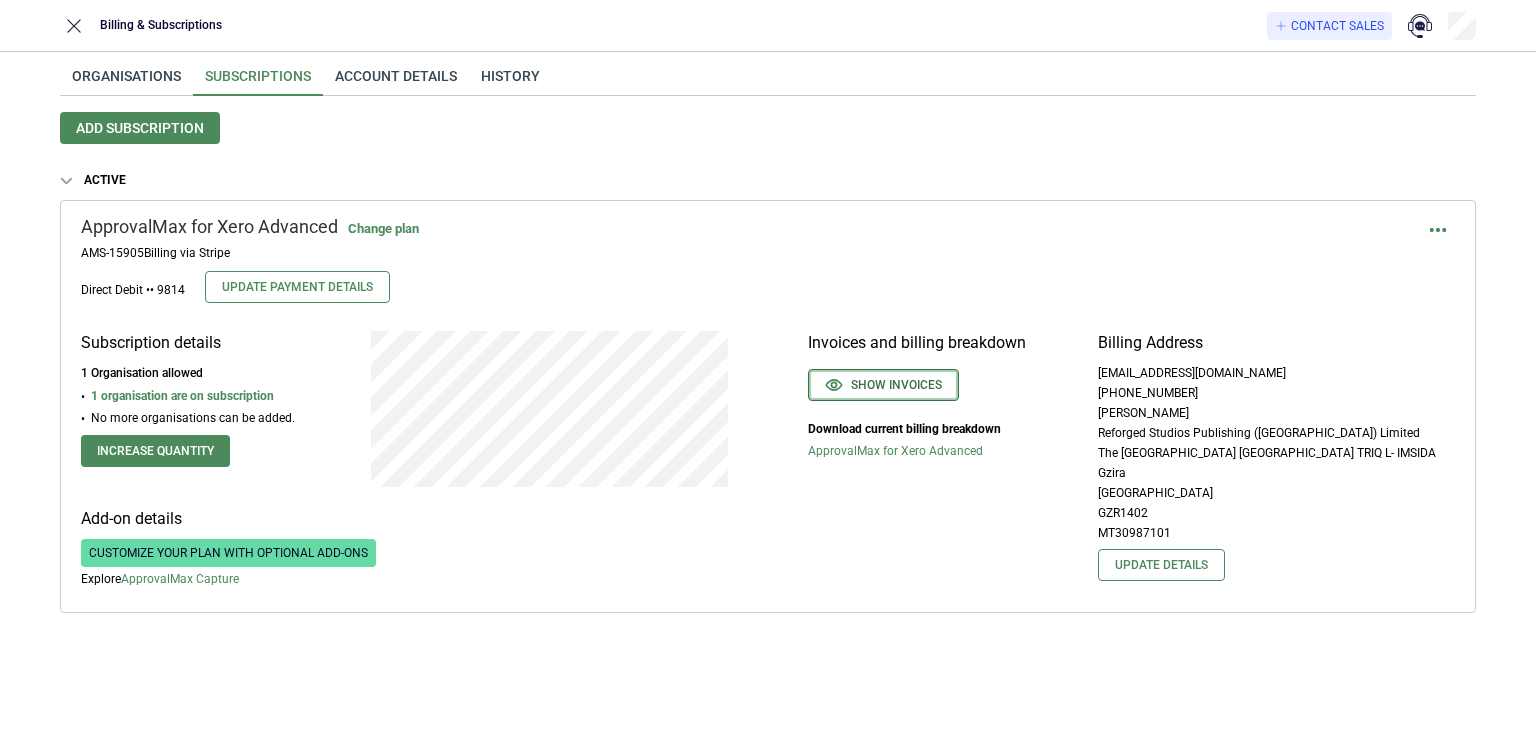 click on "Show invoices" at bounding box center [883, 385] 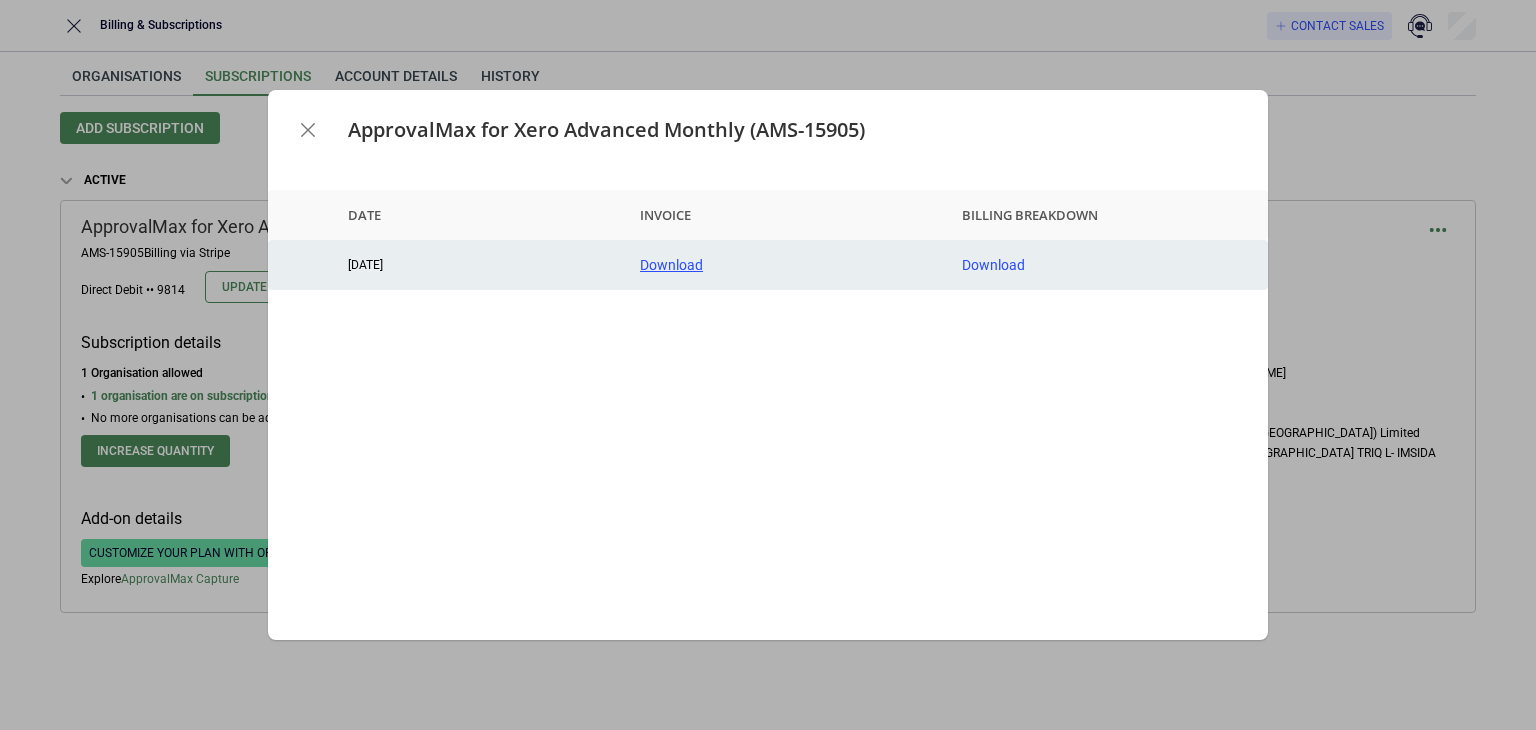 click on "Download" at bounding box center (785, 265) 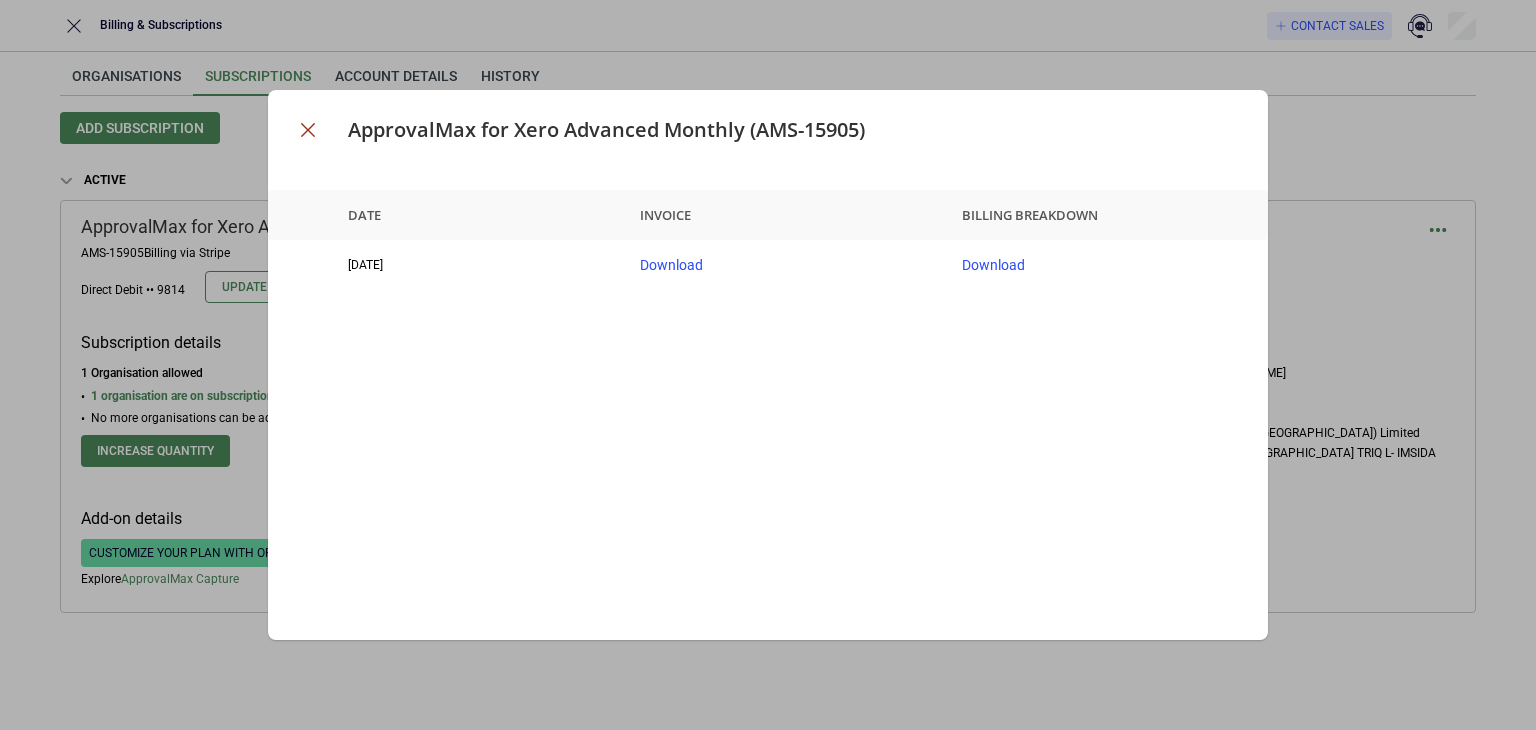 click 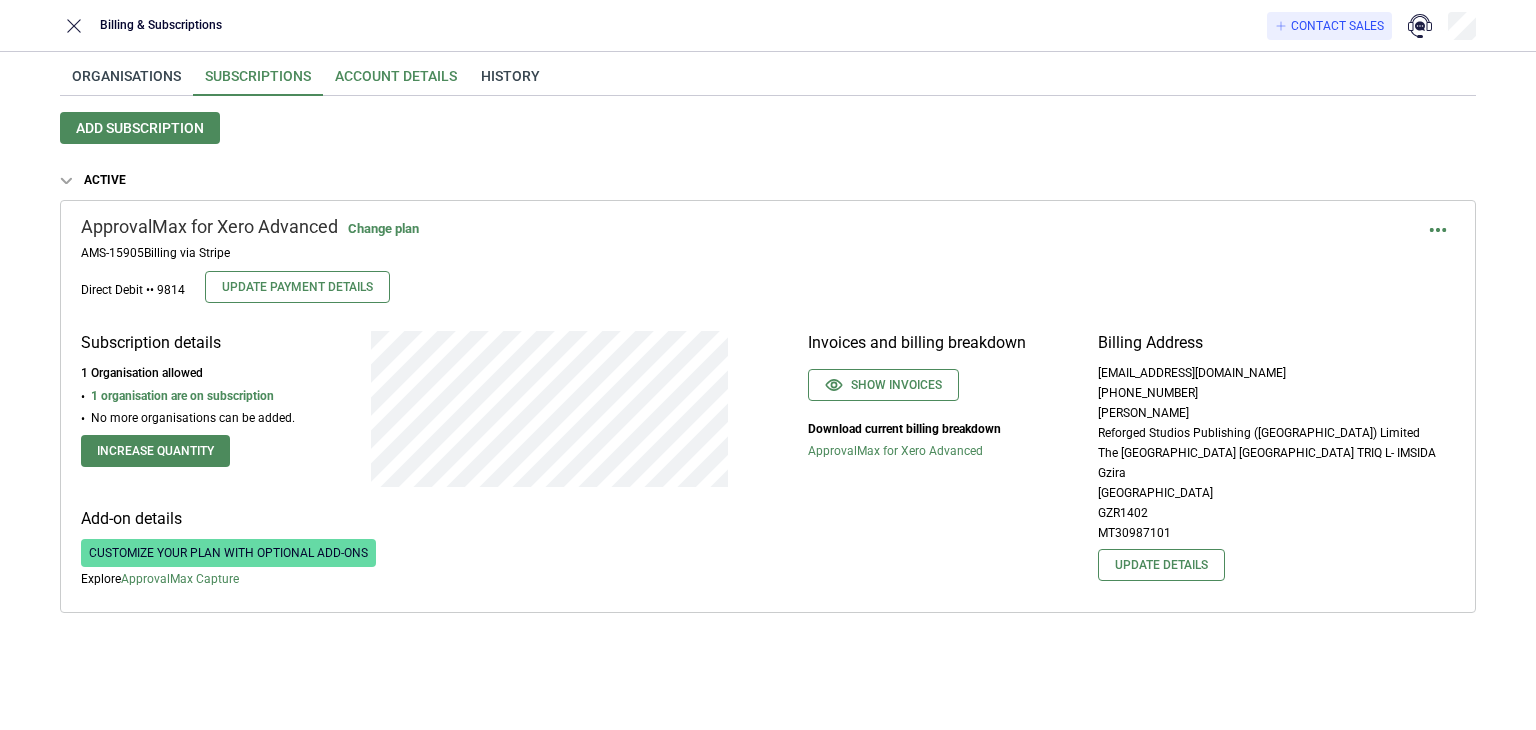 click on "Account details" at bounding box center [396, 82] 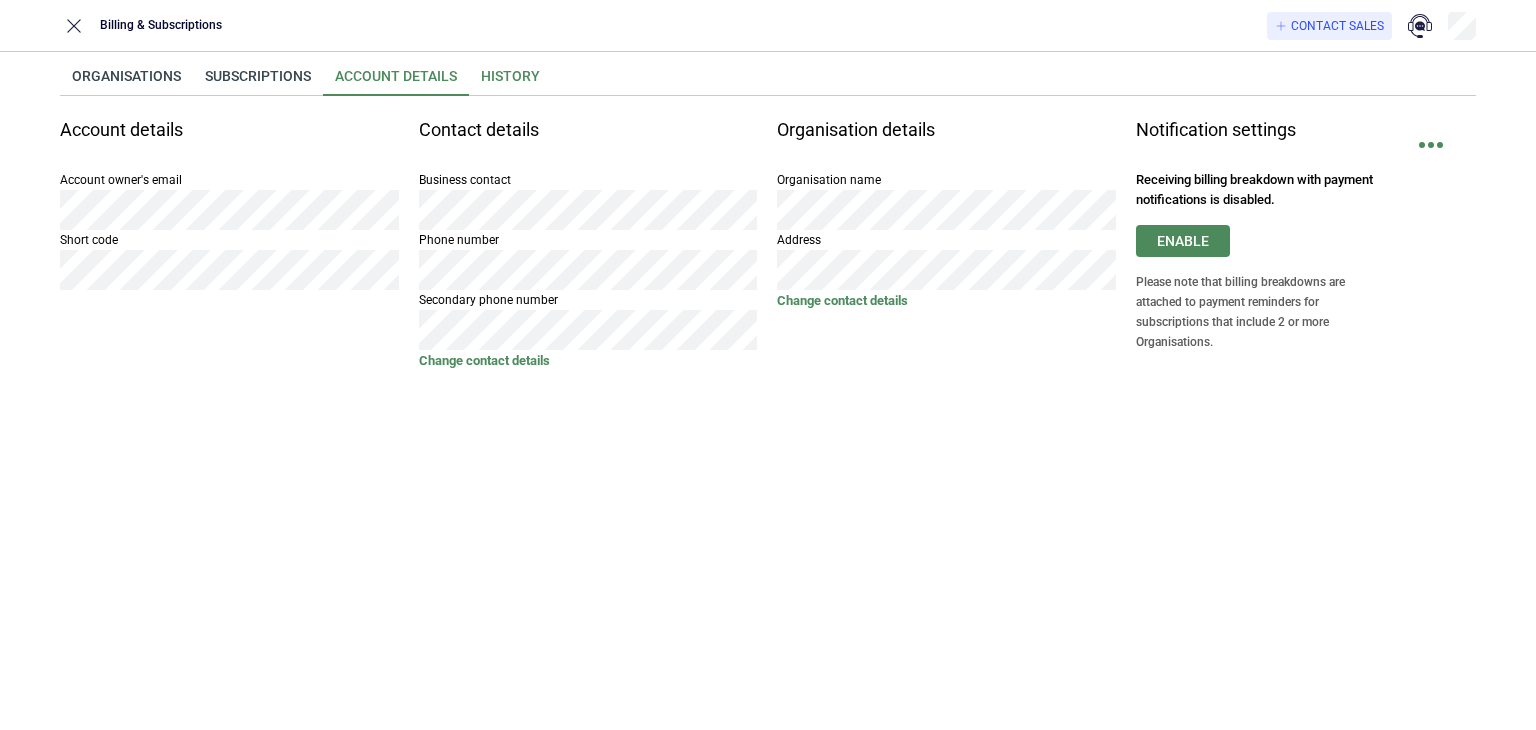 click on "History" at bounding box center (510, 82) 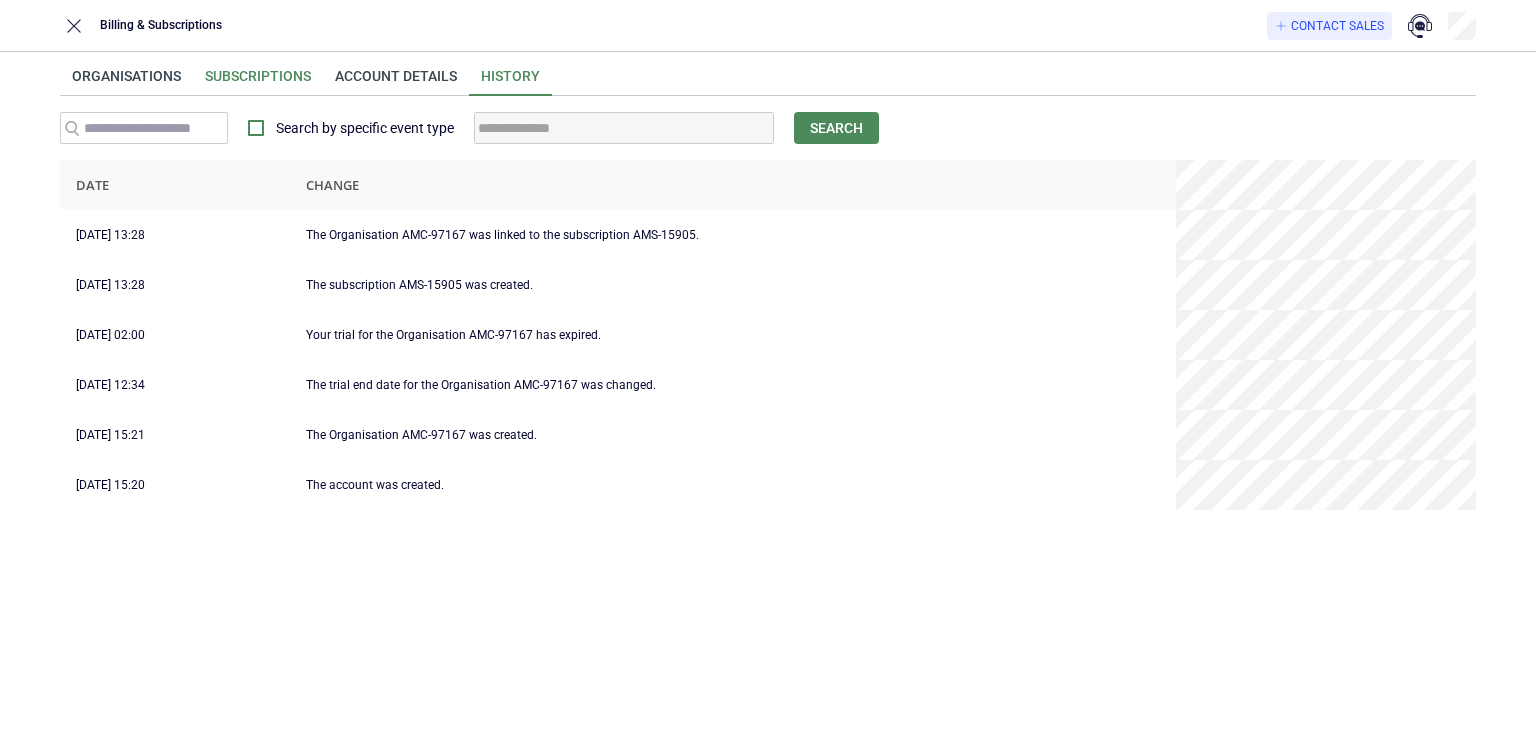 click on "Subscriptions" at bounding box center (258, 82) 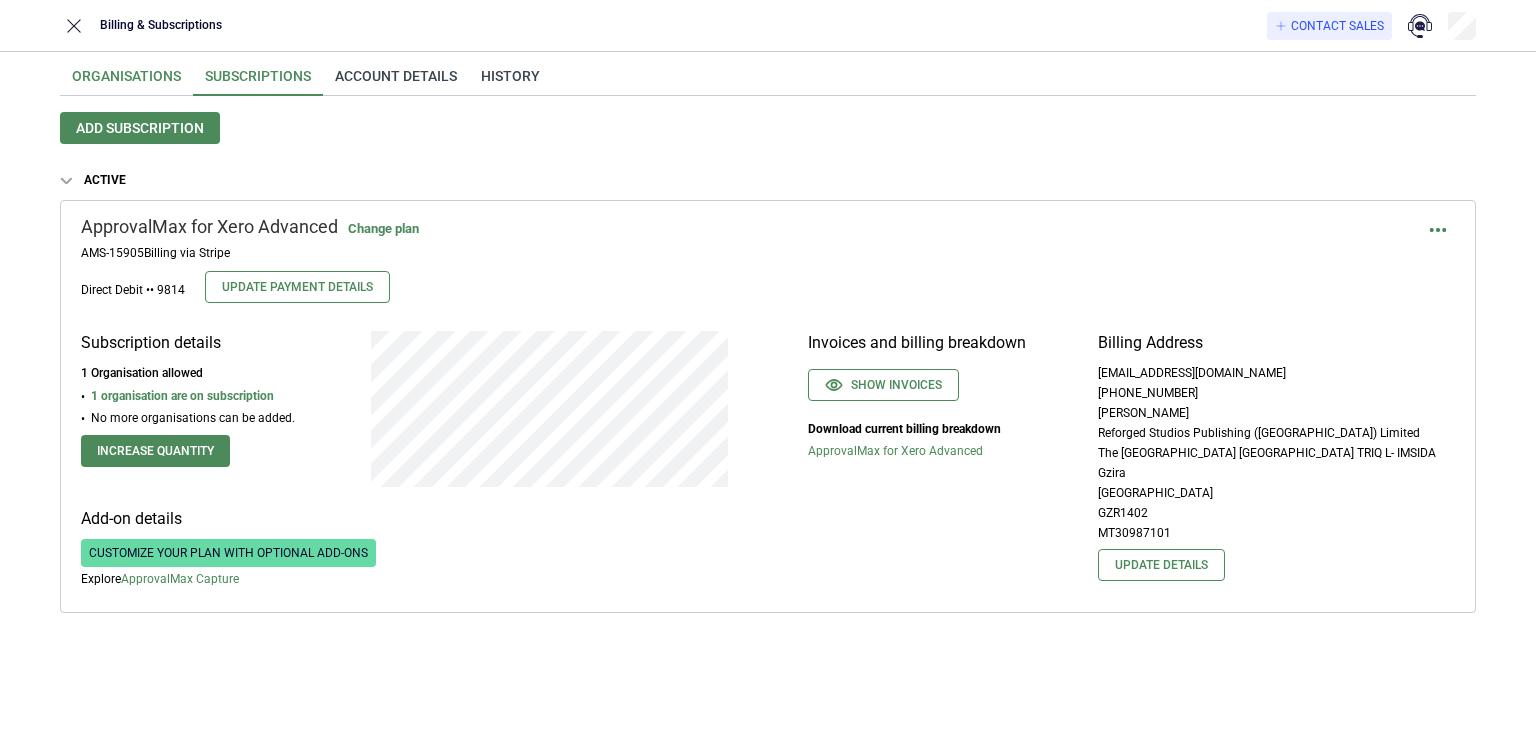 click on "Organisations" at bounding box center [126, 82] 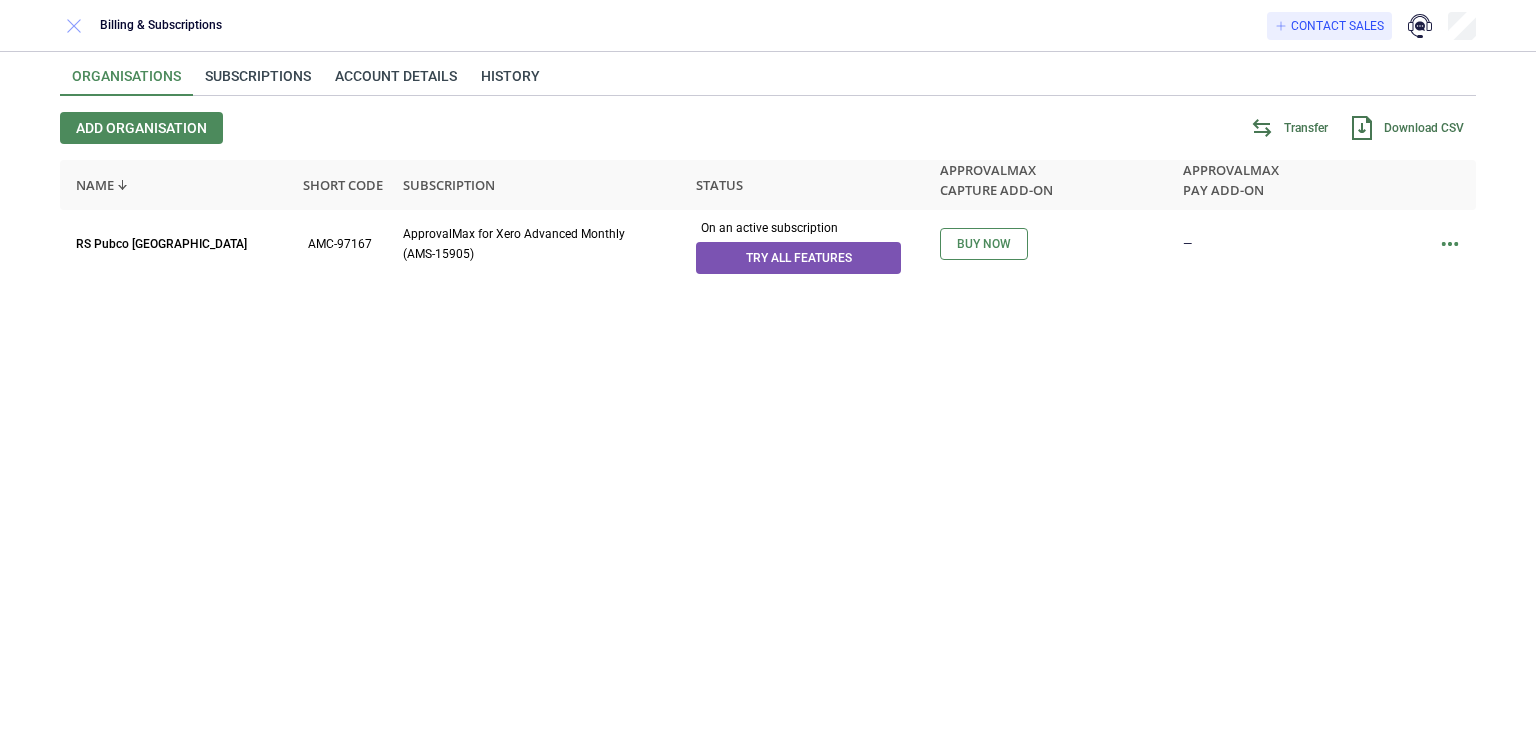 click 